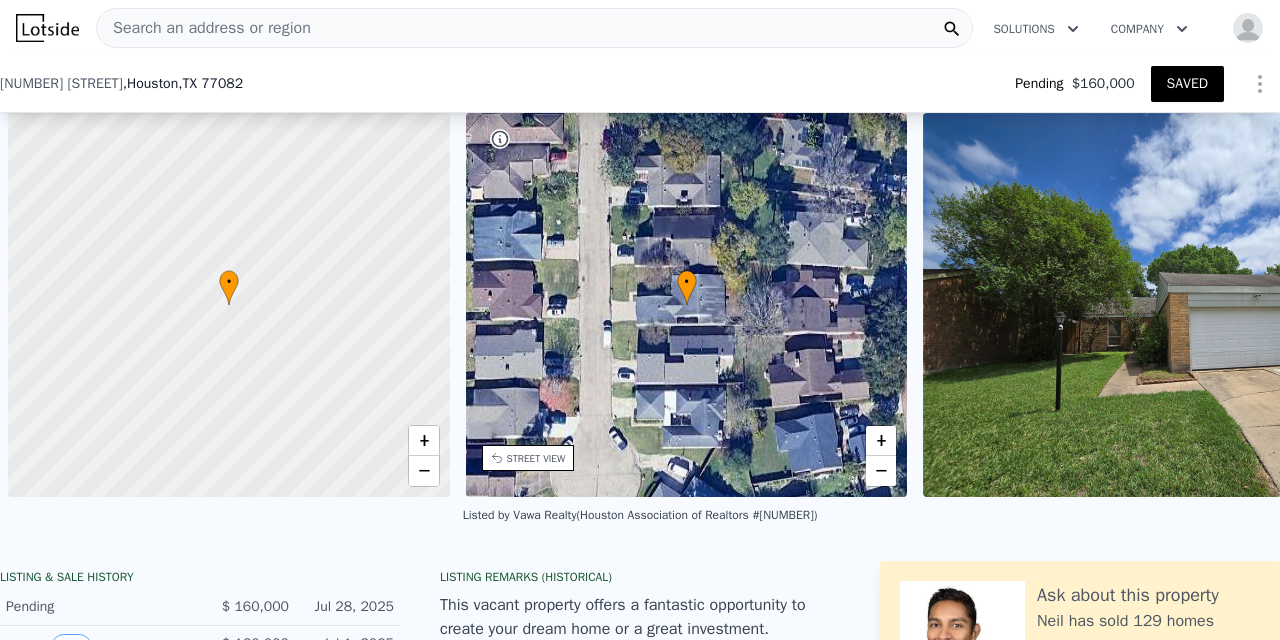 scroll, scrollTop: 0, scrollLeft: 0, axis: both 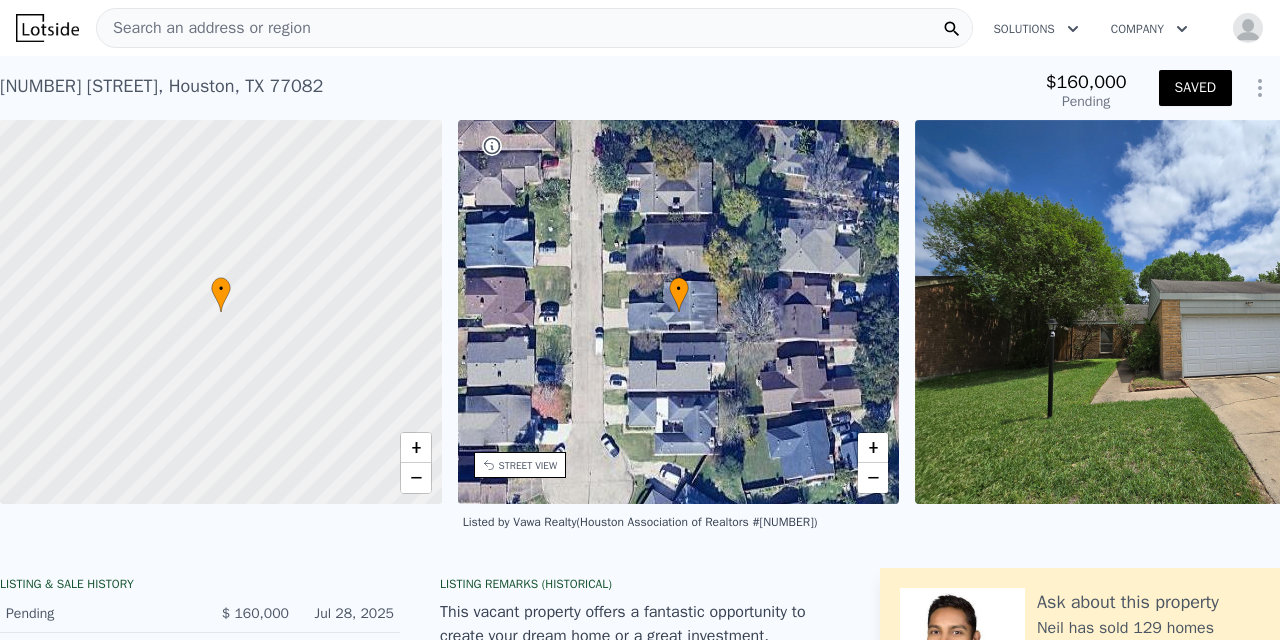 click on "Search an address or region" at bounding box center [204, 28] 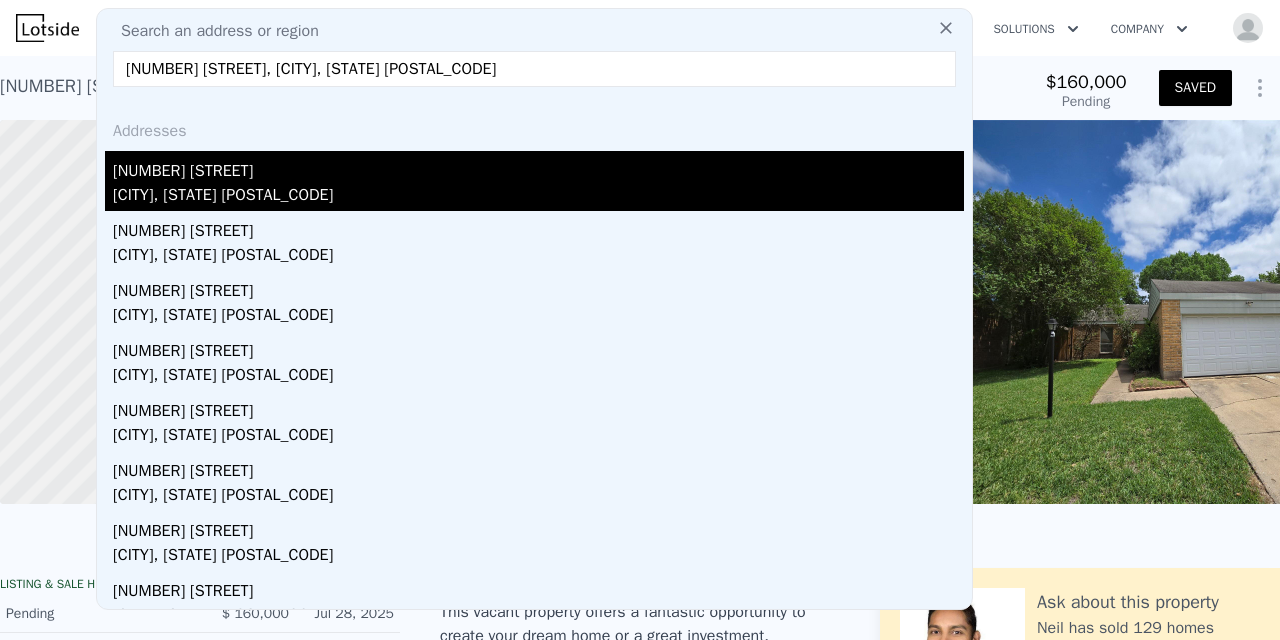 type on "[NUMBER] [STREET], [CITY], [STATE] [POSTAL_CODE]" 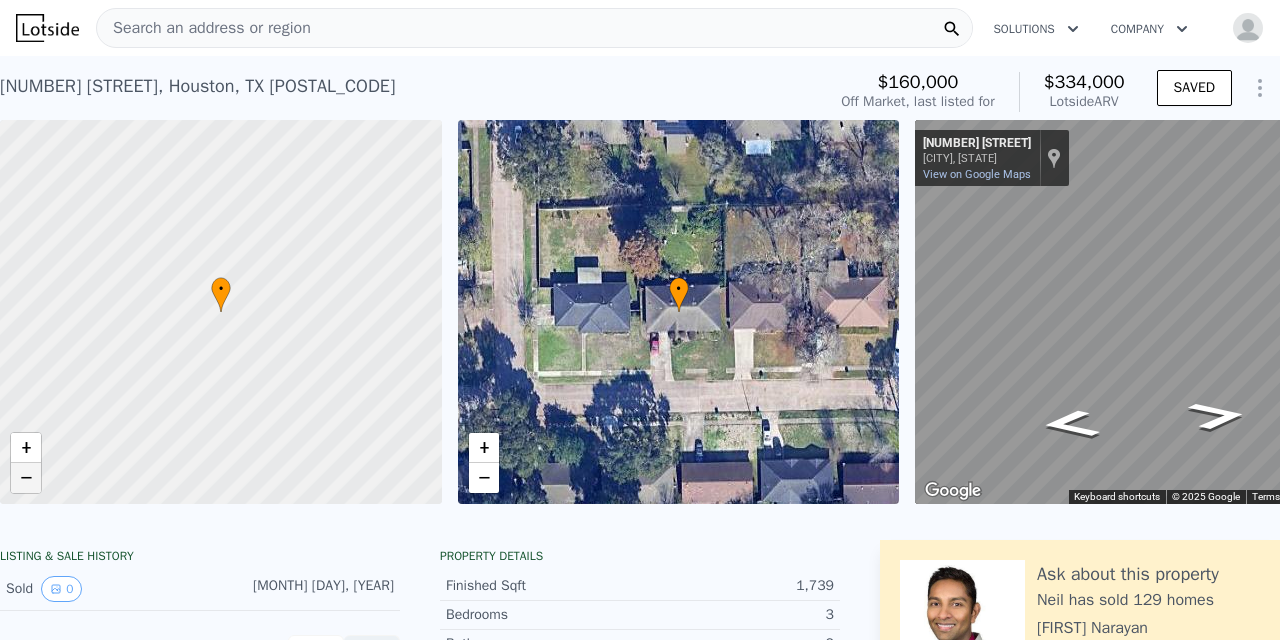 click on "−" at bounding box center (26, 478) 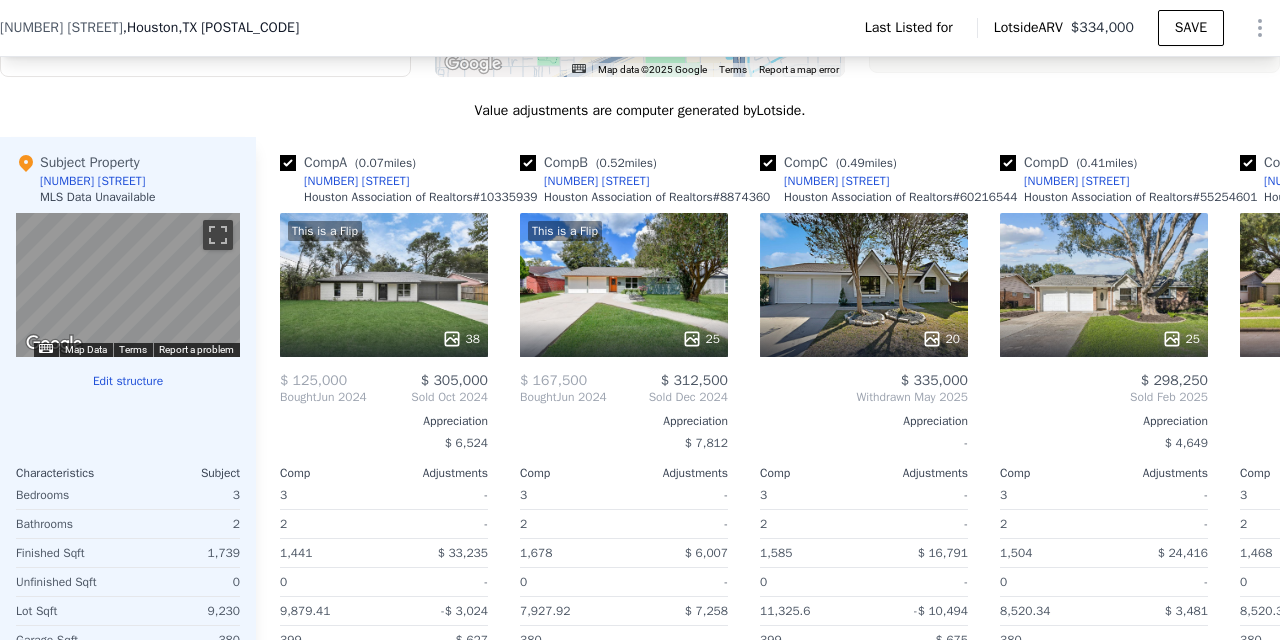 scroll, scrollTop: 1606, scrollLeft: 0, axis: vertical 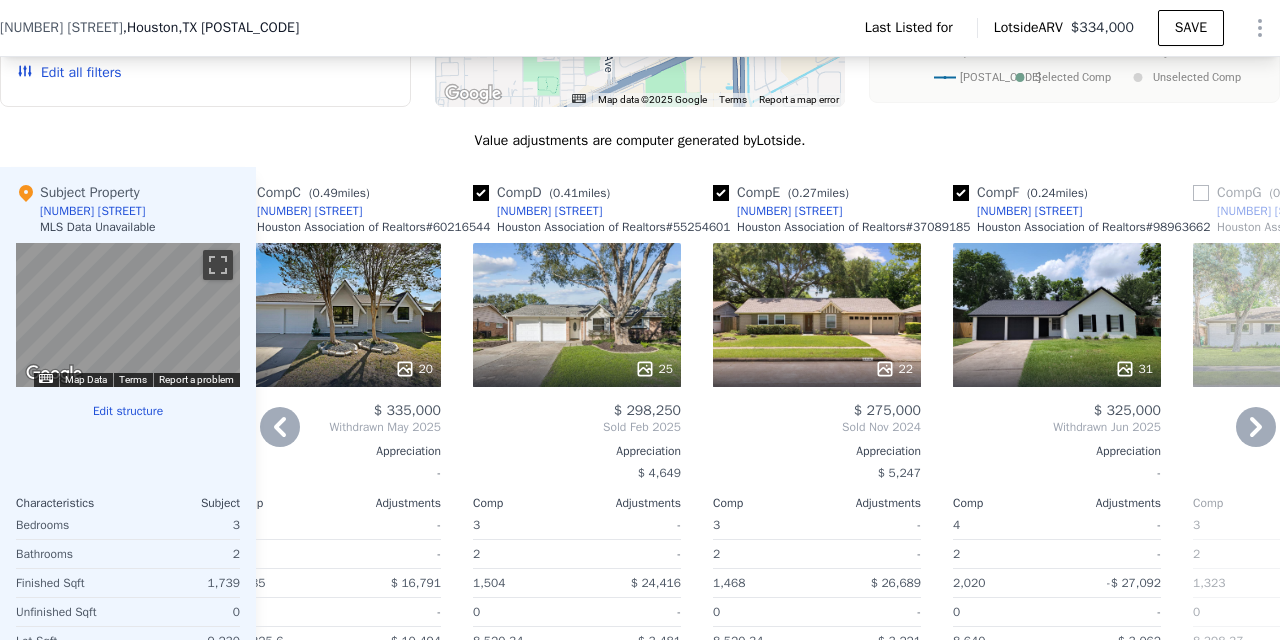 click at bounding box center [721, 193] 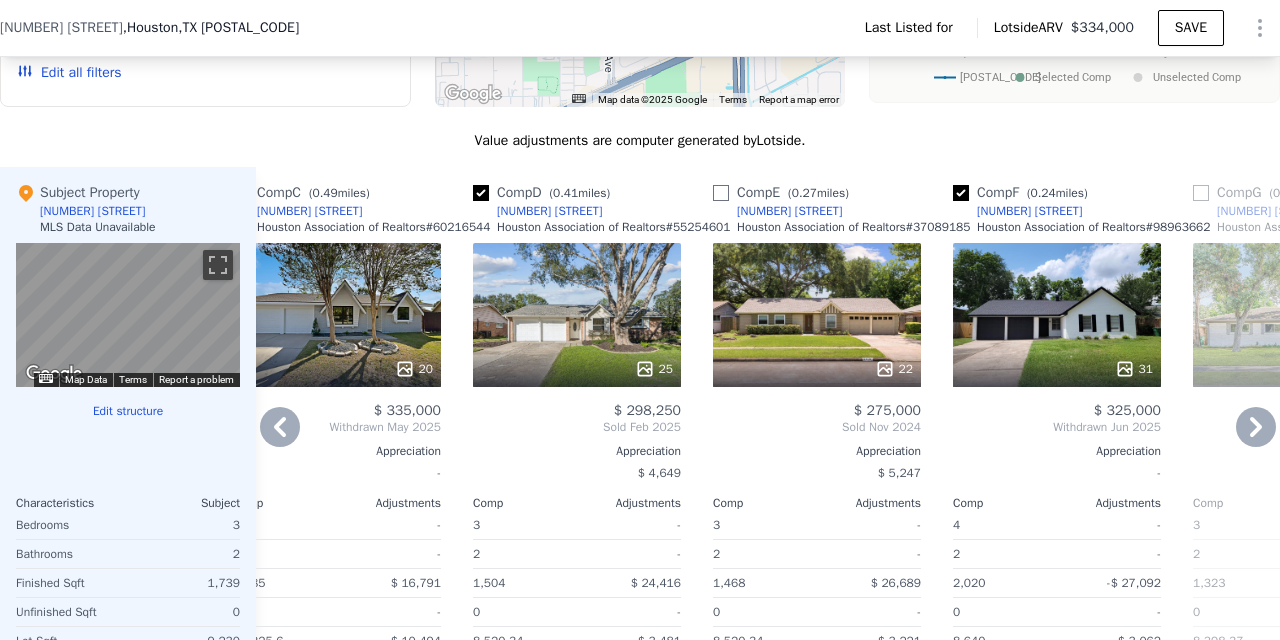 checkbox on "false" 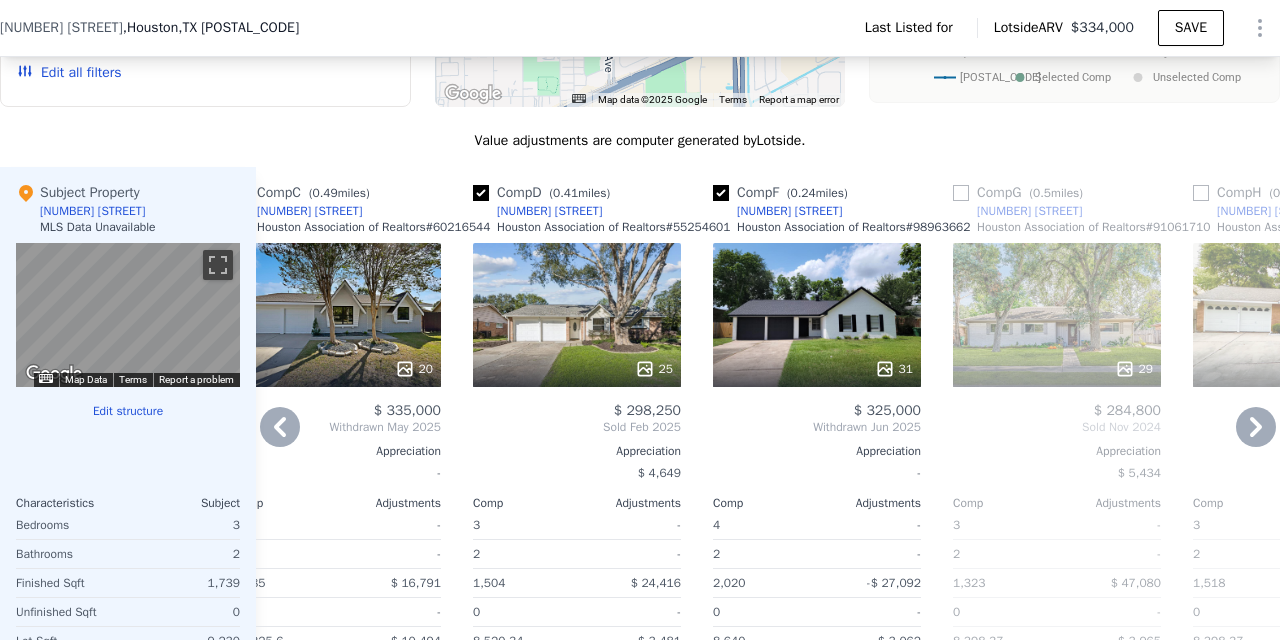 scroll, scrollTop: 1578, scrollLeft: 0, axis: vertical 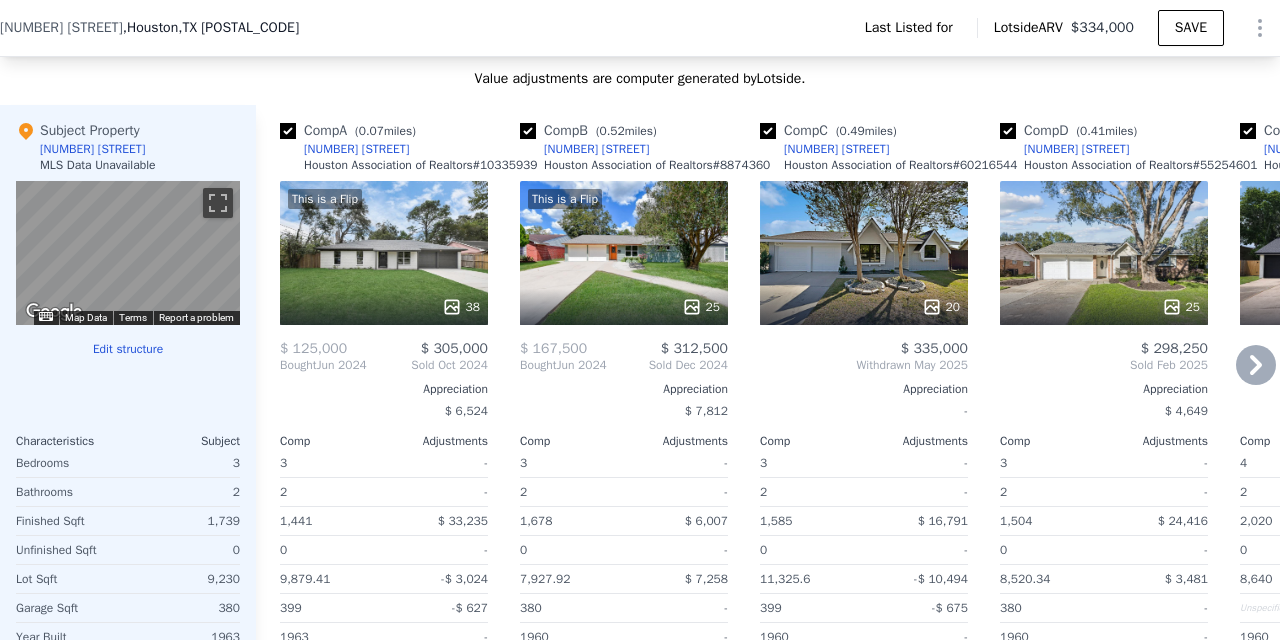 click at bounding box center (288, 131) 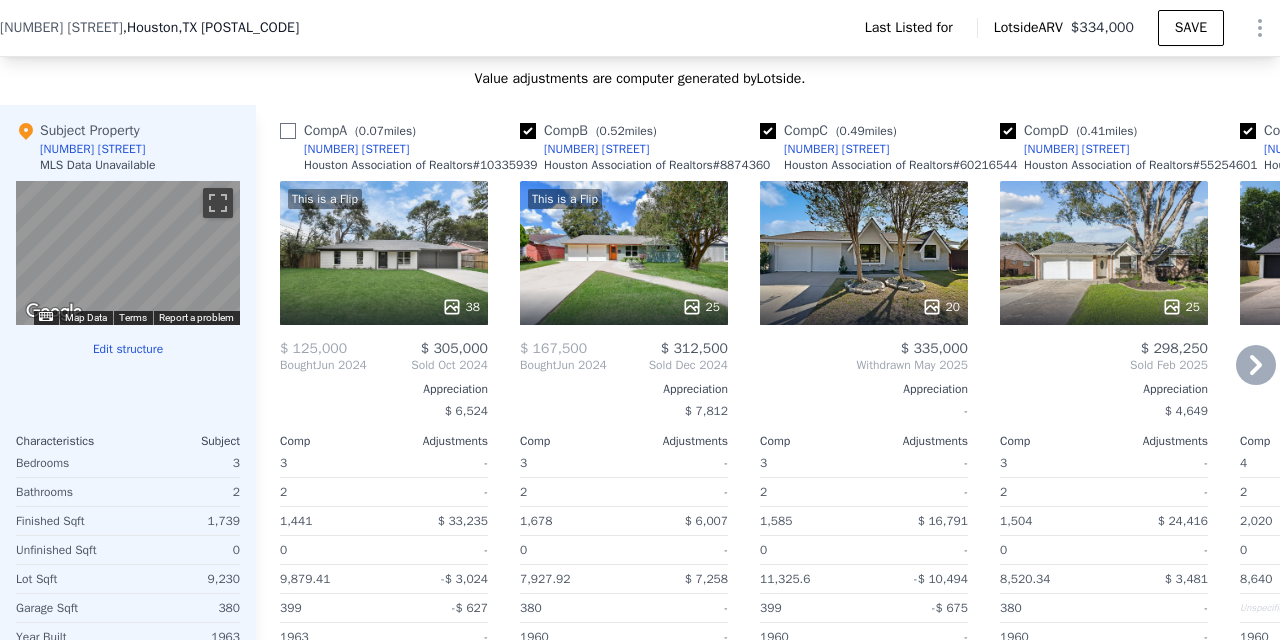 checkbox on "false" 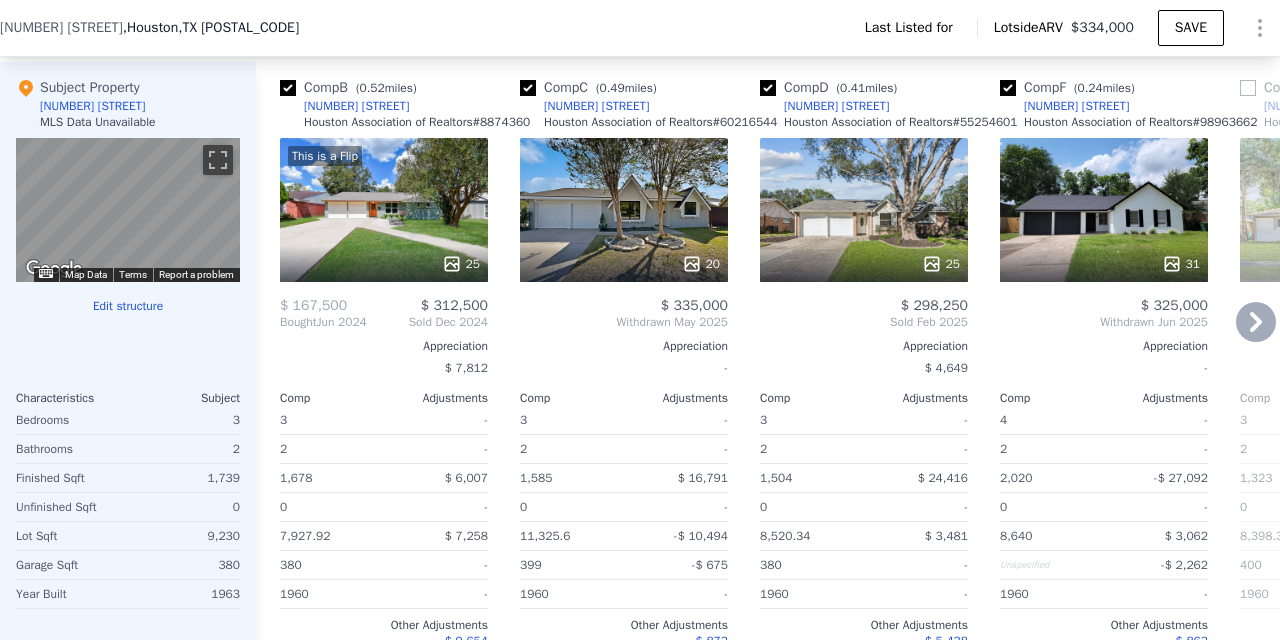 scroll, scrollTop: 1655, scrollLeft: 0, axis: vertical 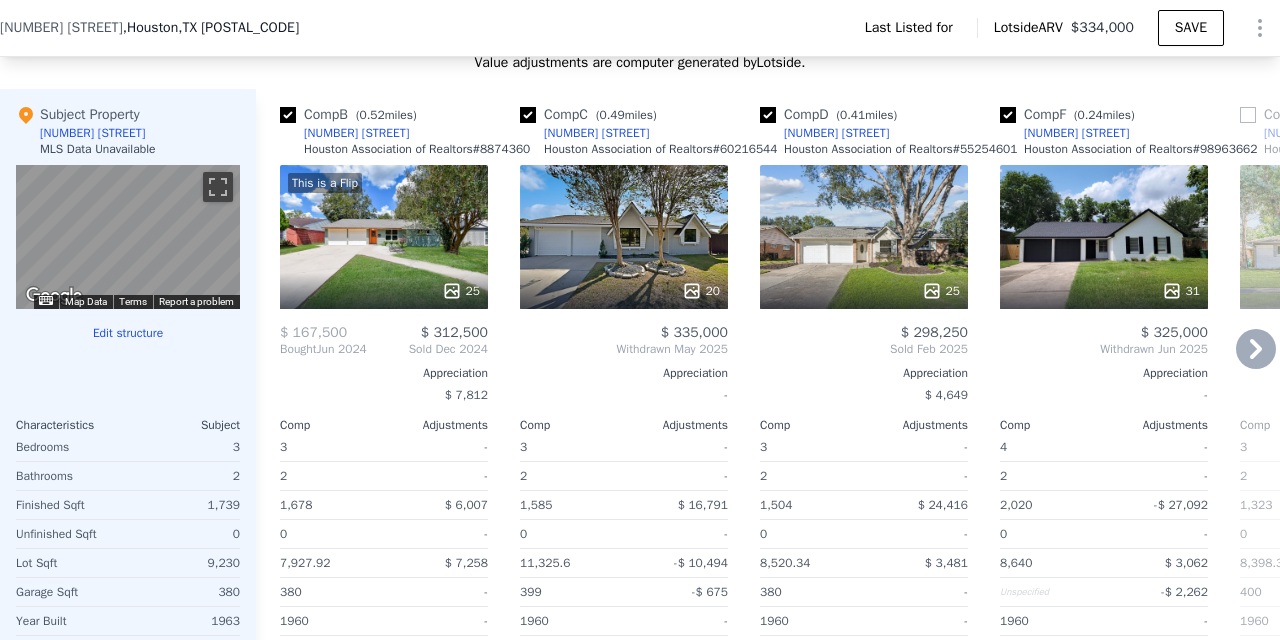 click at bounding box center (288, 115) 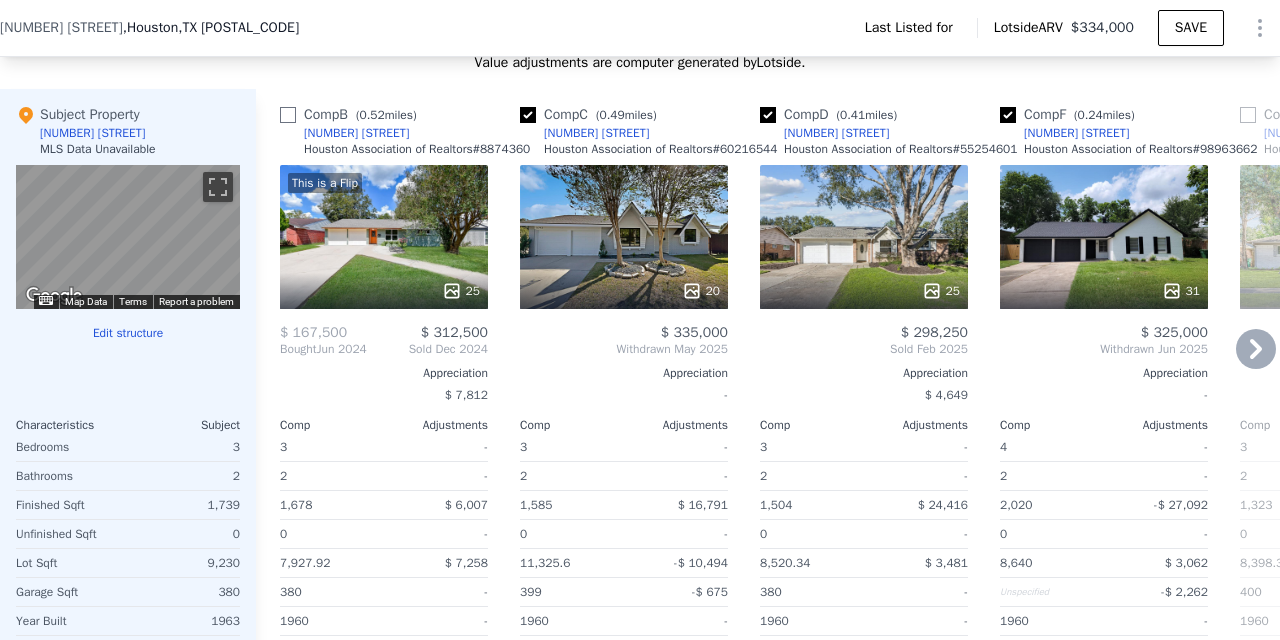 checkbox on "false" 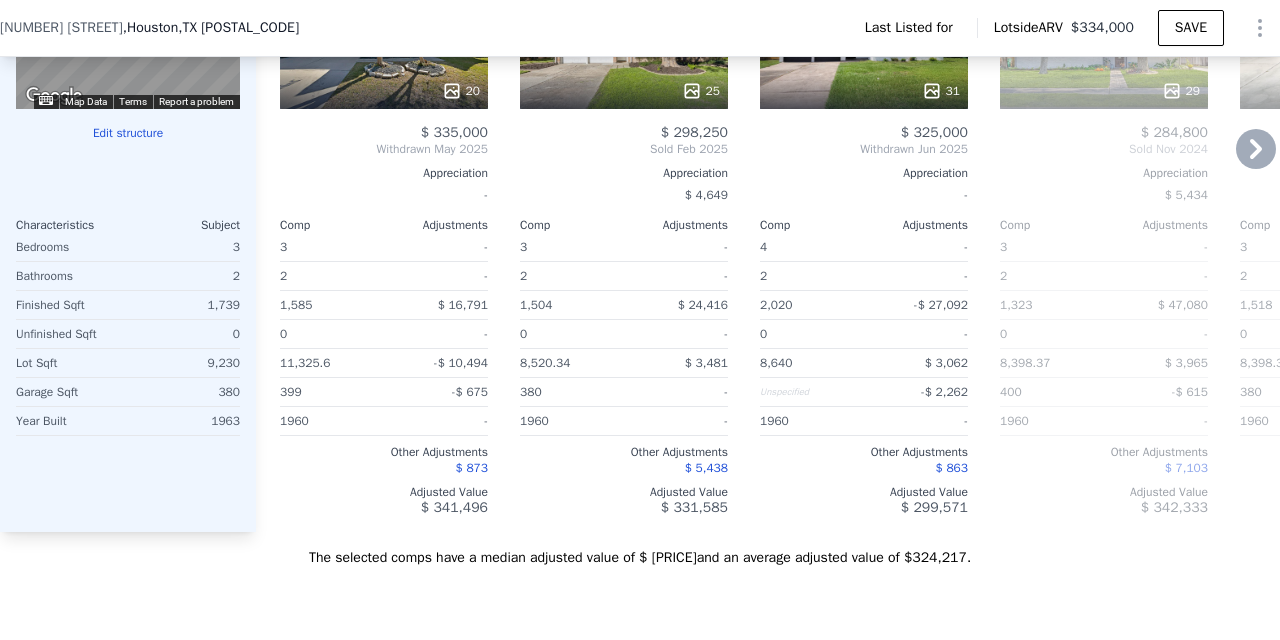 scroll, scrollTop: 1858, scrollLeft: 0, axis: vertical 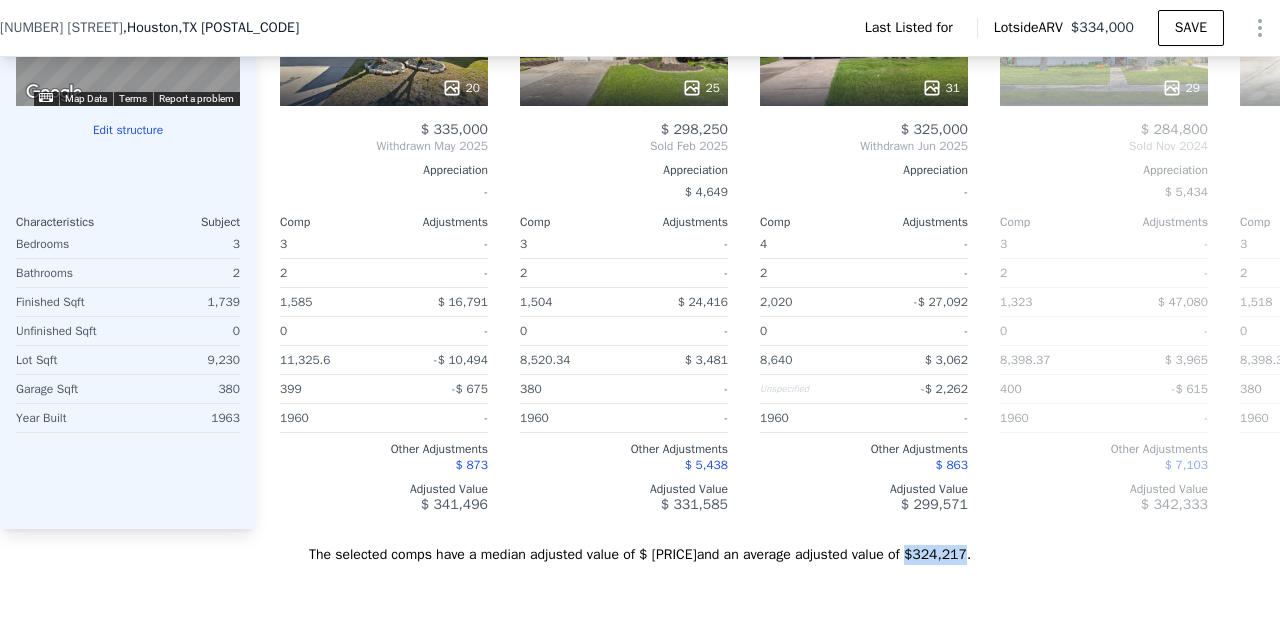 drag, startPoint x: 920, startPoint y: 541, endPoint x: 978, endPoint y: 534, distance: 58.420887 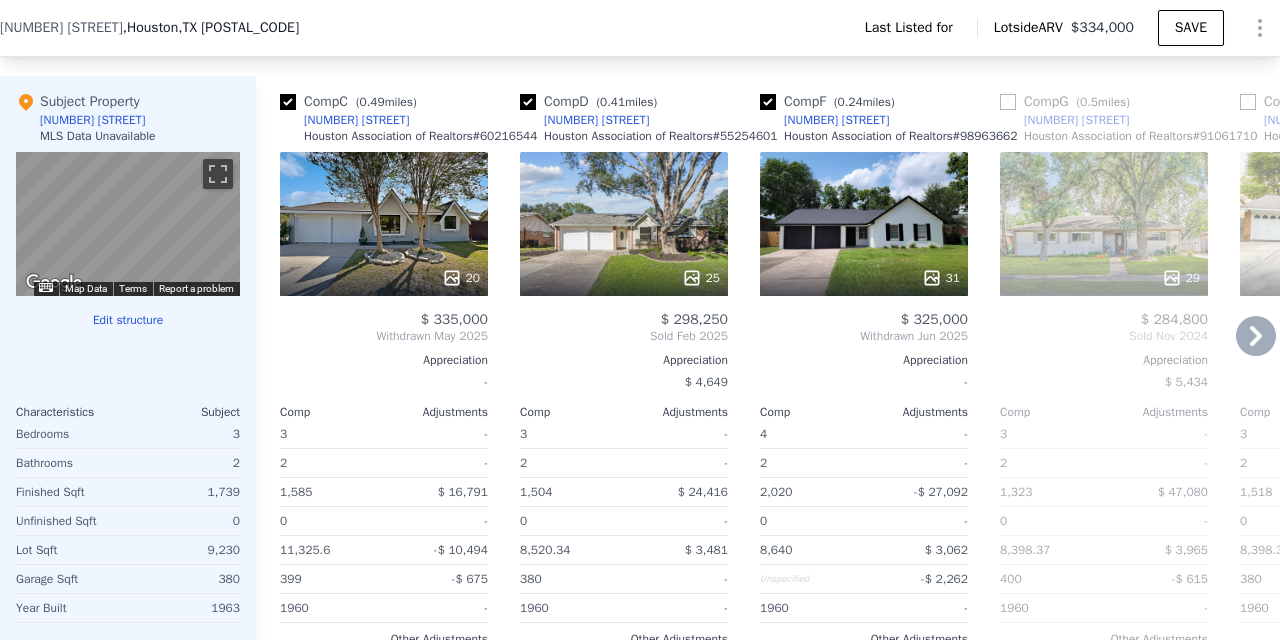 scroll, scrollTop: 1656, scrollLeft: 0, axis: vertical 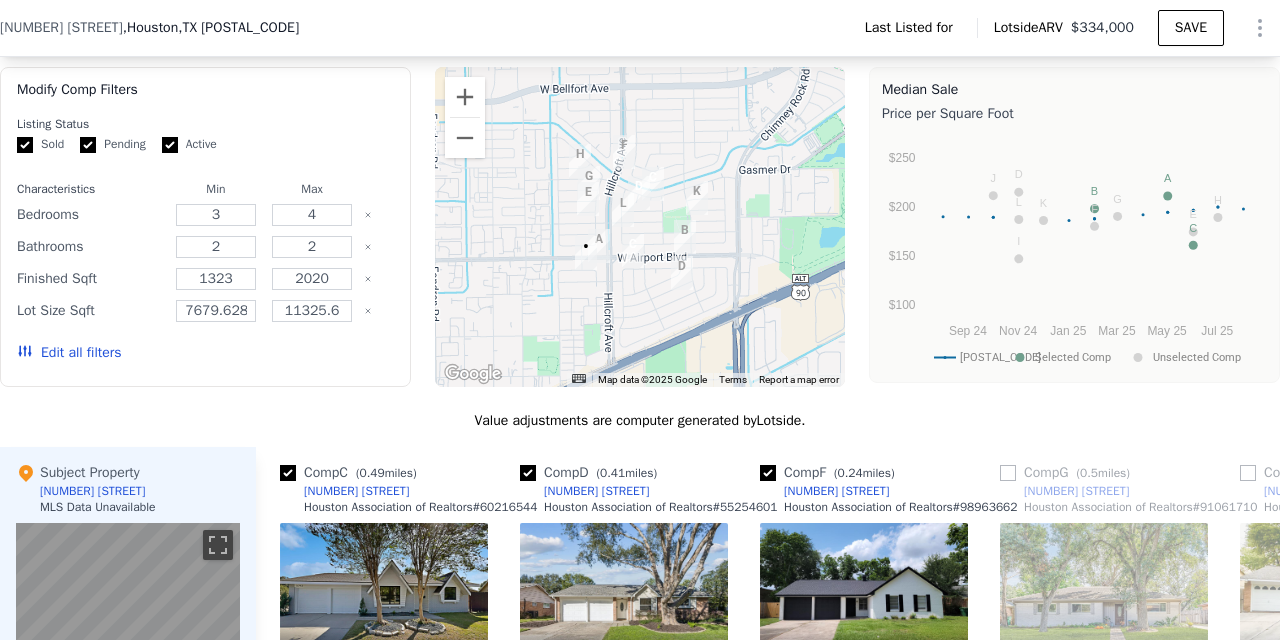 click at bounding box center [599, 246] 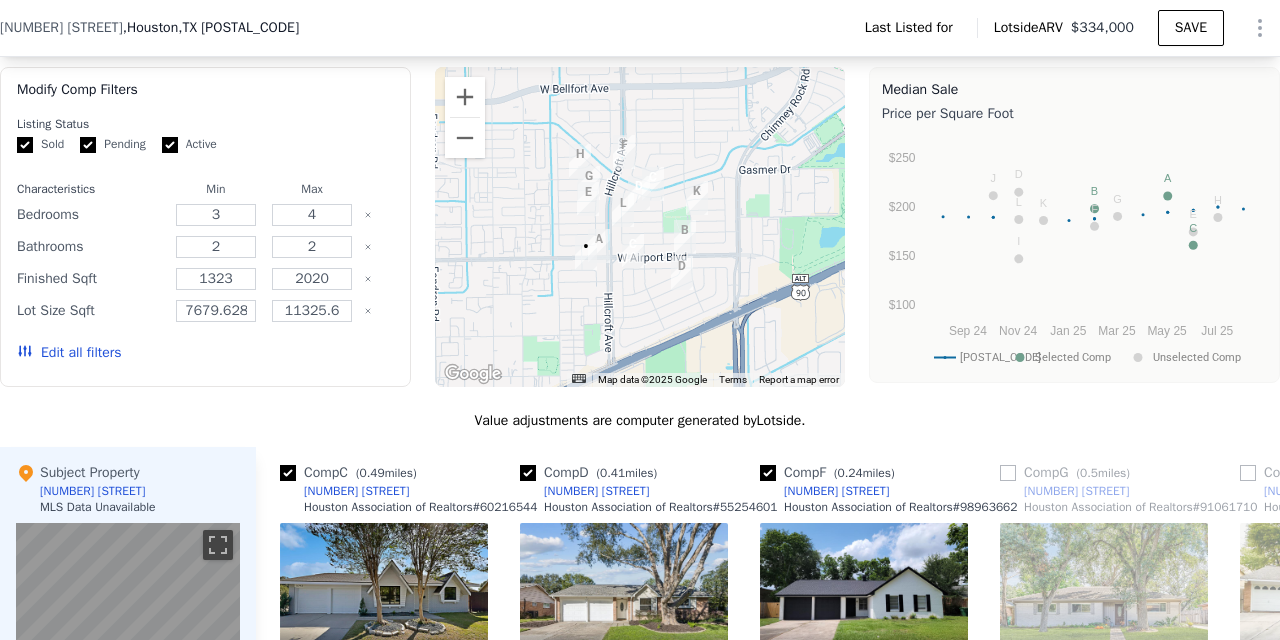 click at bounding box center [599, 246] 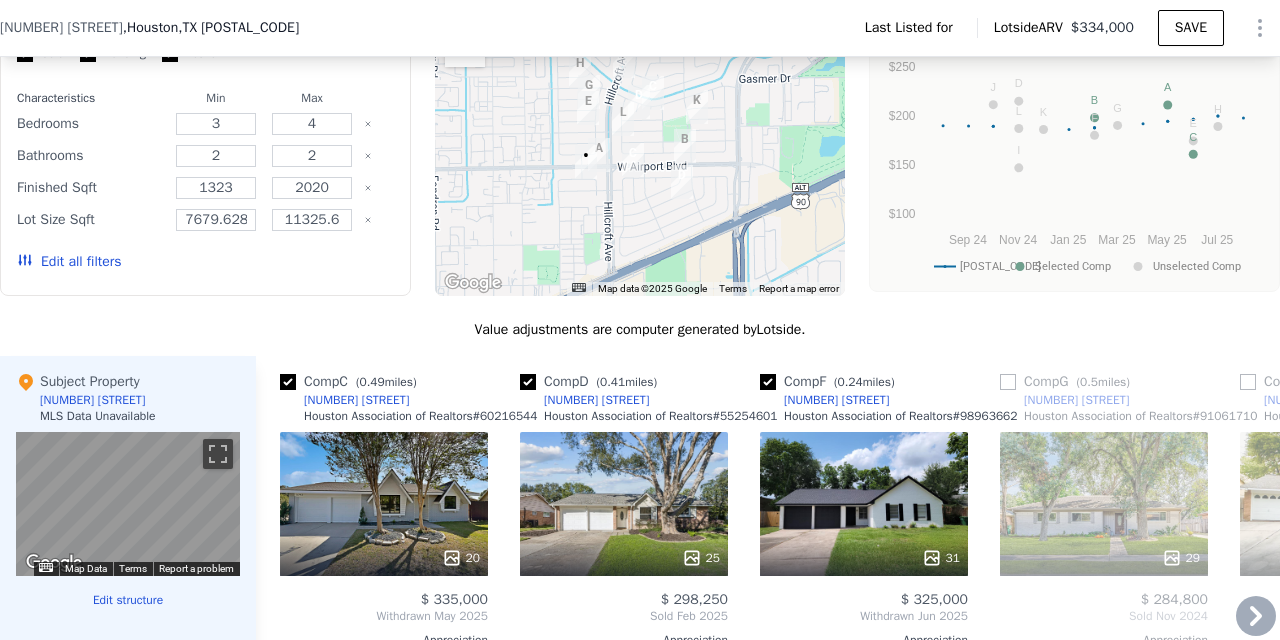 scroll, scrollTop: 1392, scrollLeft: 0, axis: vertical 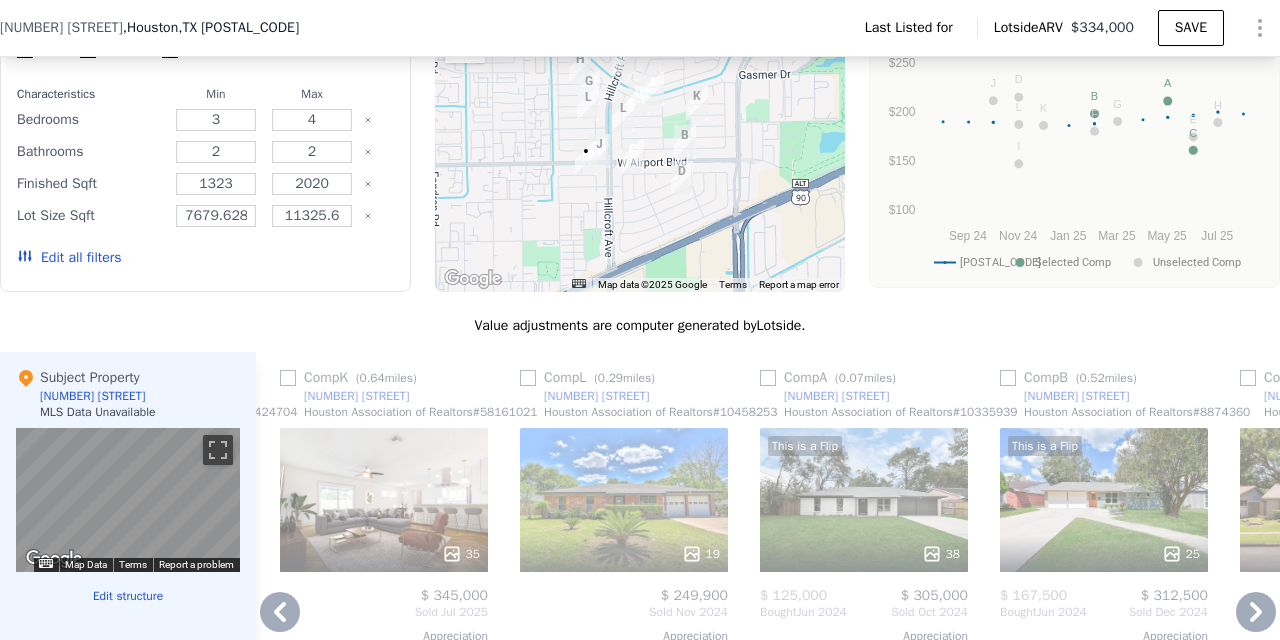 click at bounding box center [768, 378] 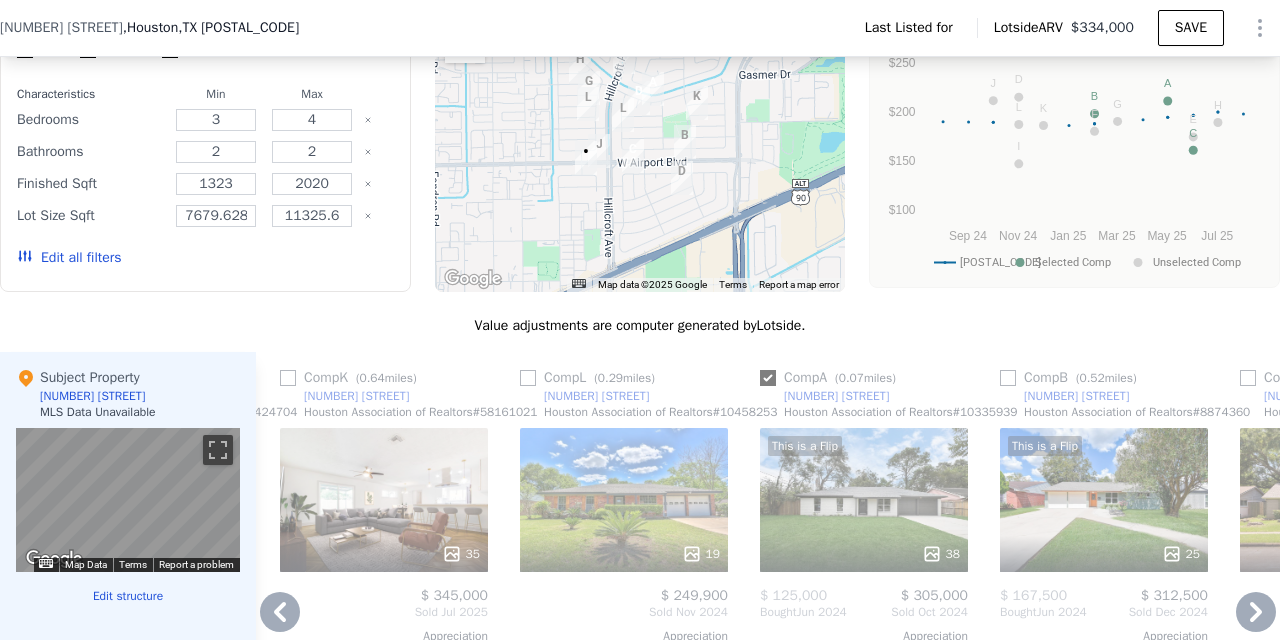 checkbox on "true" 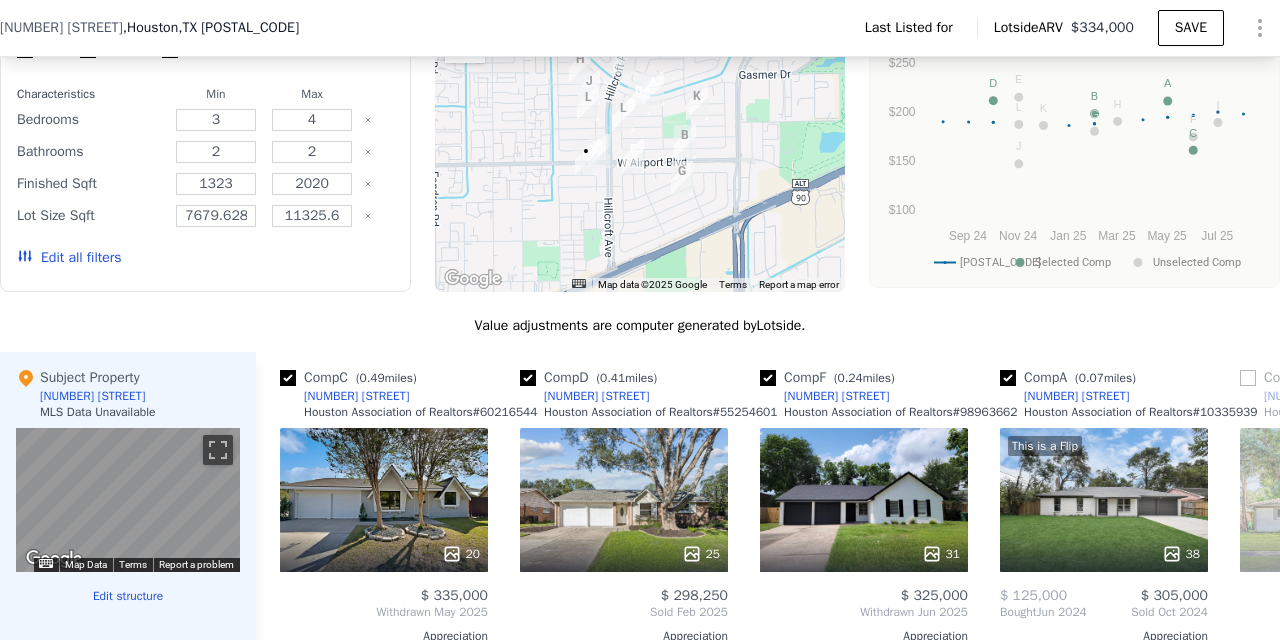 scroll, scrollTop: 0, scrollLeft: 0, axis: both 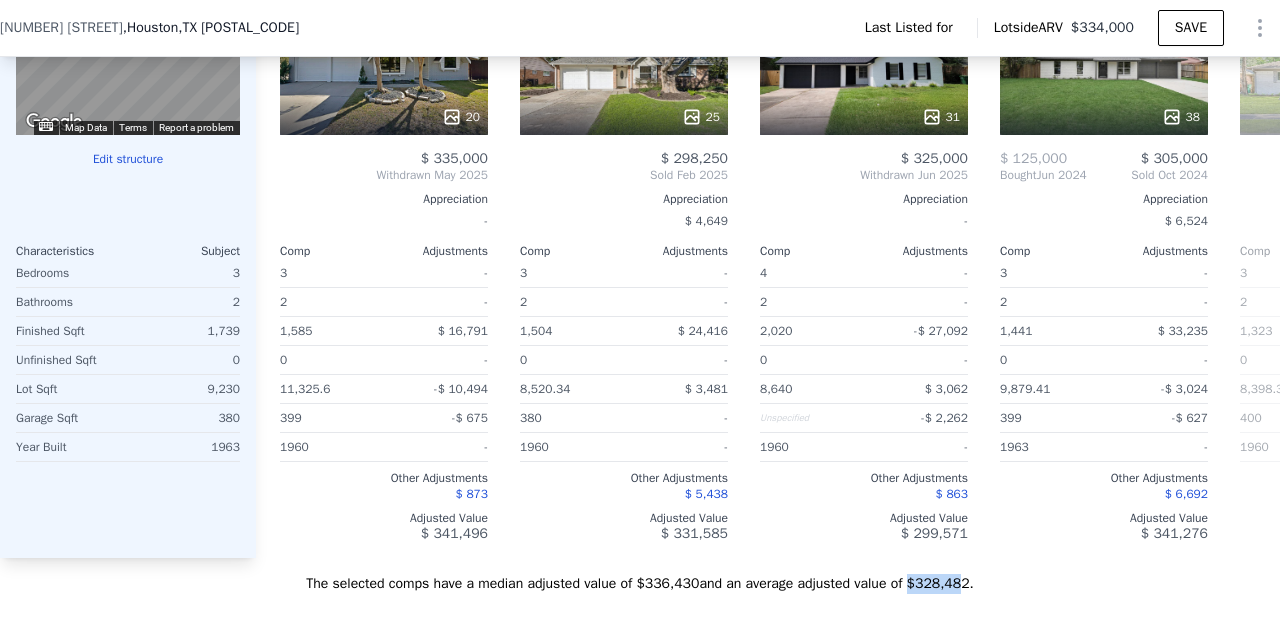 drag, startPoint x: 918, startPoint y: 563, endPoint x: 975, endPoint y: 565, distance: 57.035076 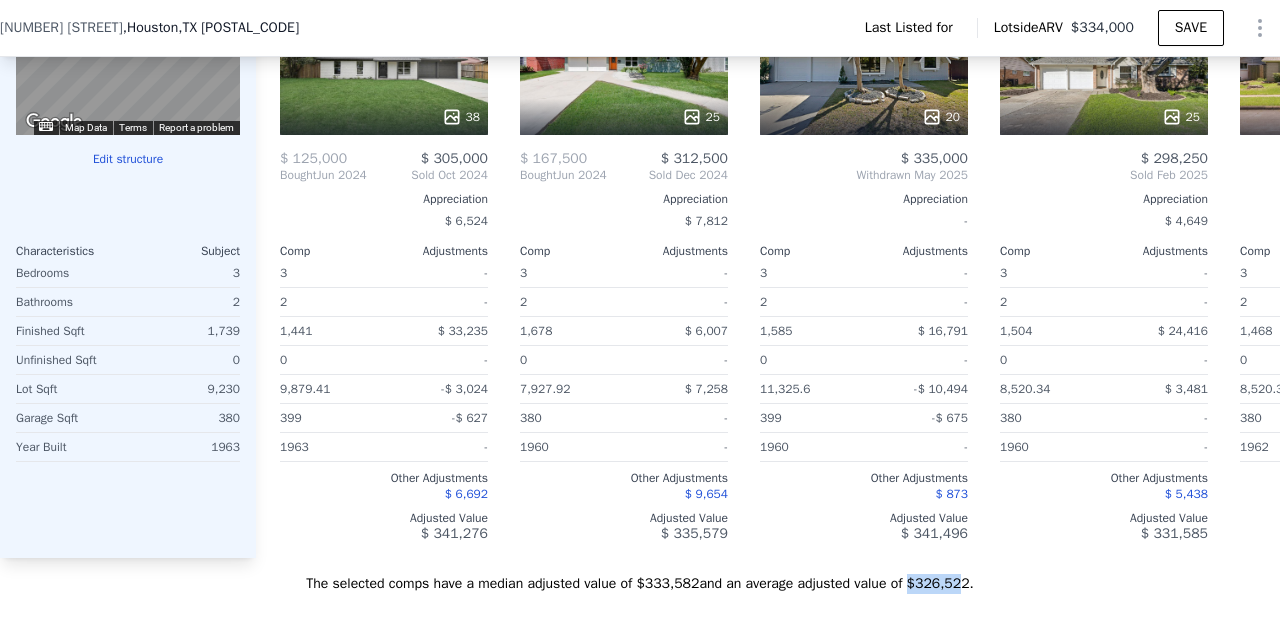 checkbox on "true" 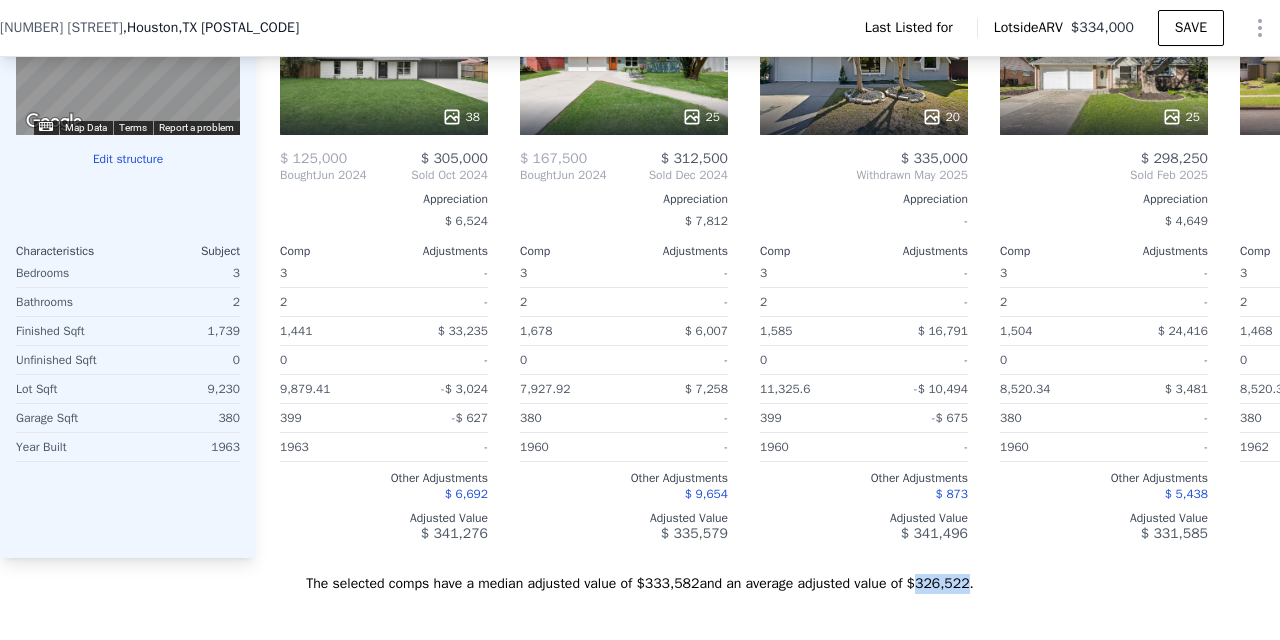 drag, startPoint x: 925, startPoint y: 566, endPoint x: 978, endPoint y: 567, distance: 53.009434 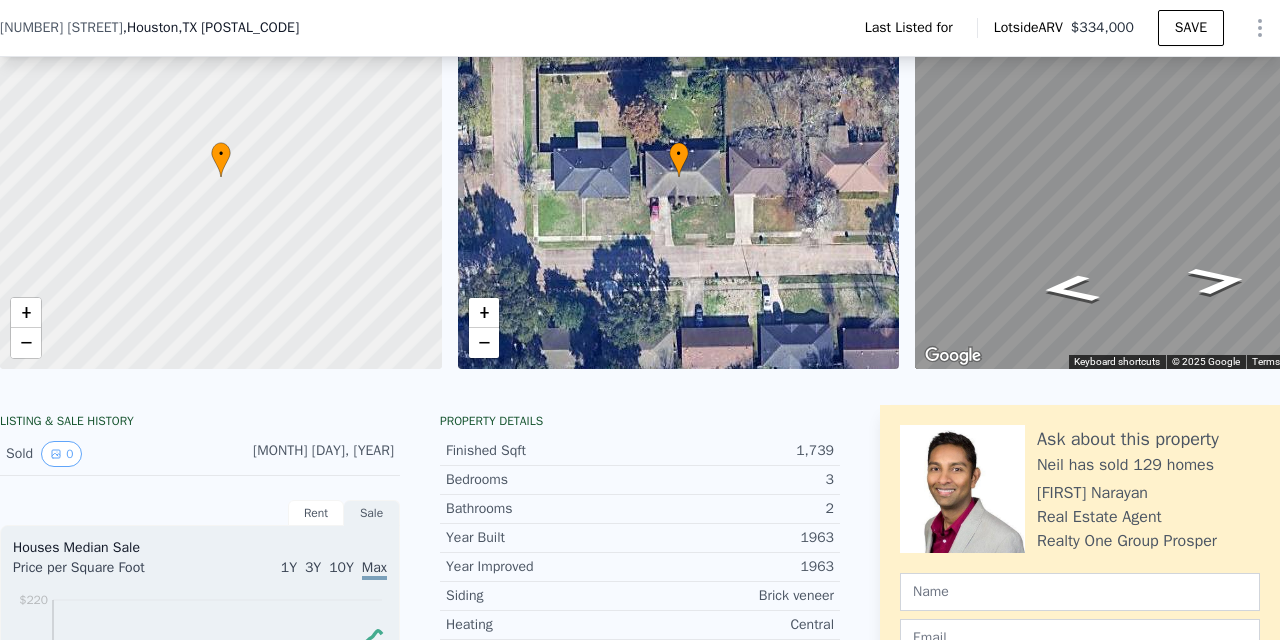 scroll, scrollTop: 125, scrollLeft: 0, axis: vertical 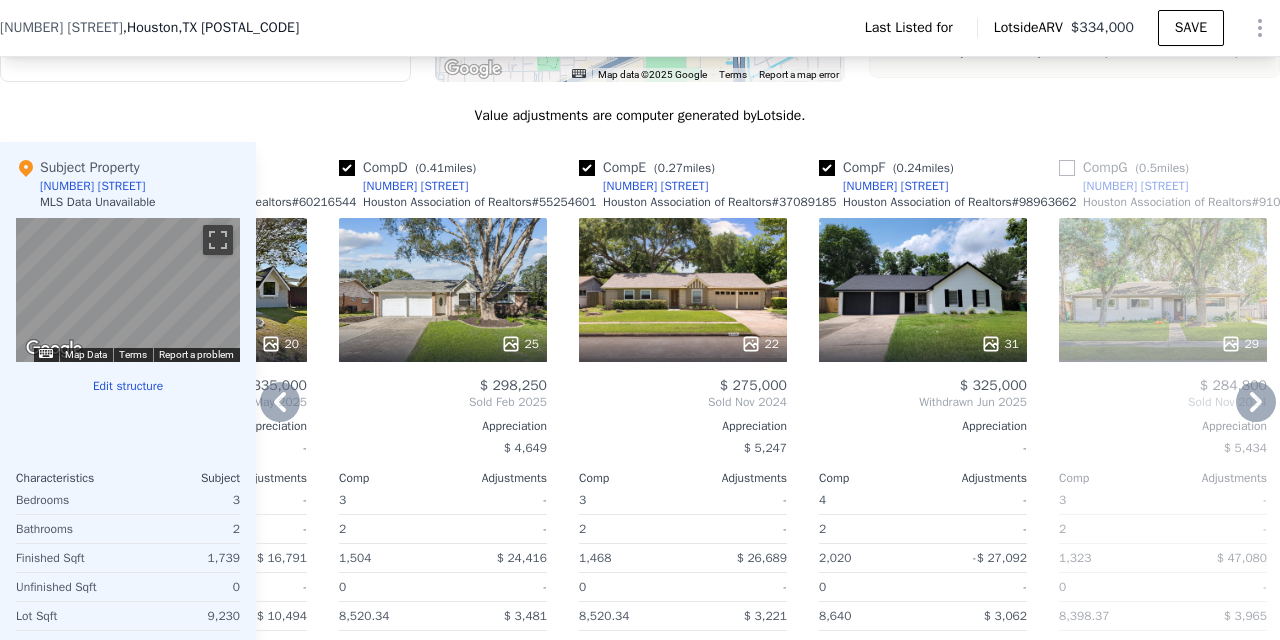 click on "31" at bounding box center [923, 290] 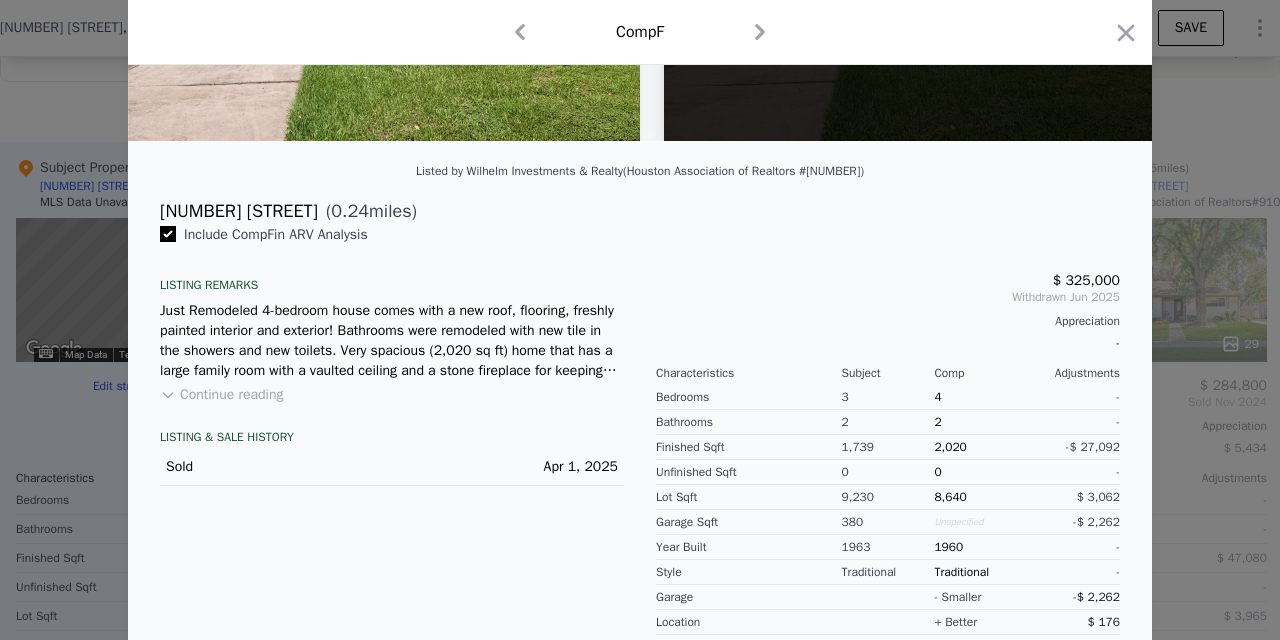 scroll, scrollTop: 382, scrollLeft: 0, axis: vertical 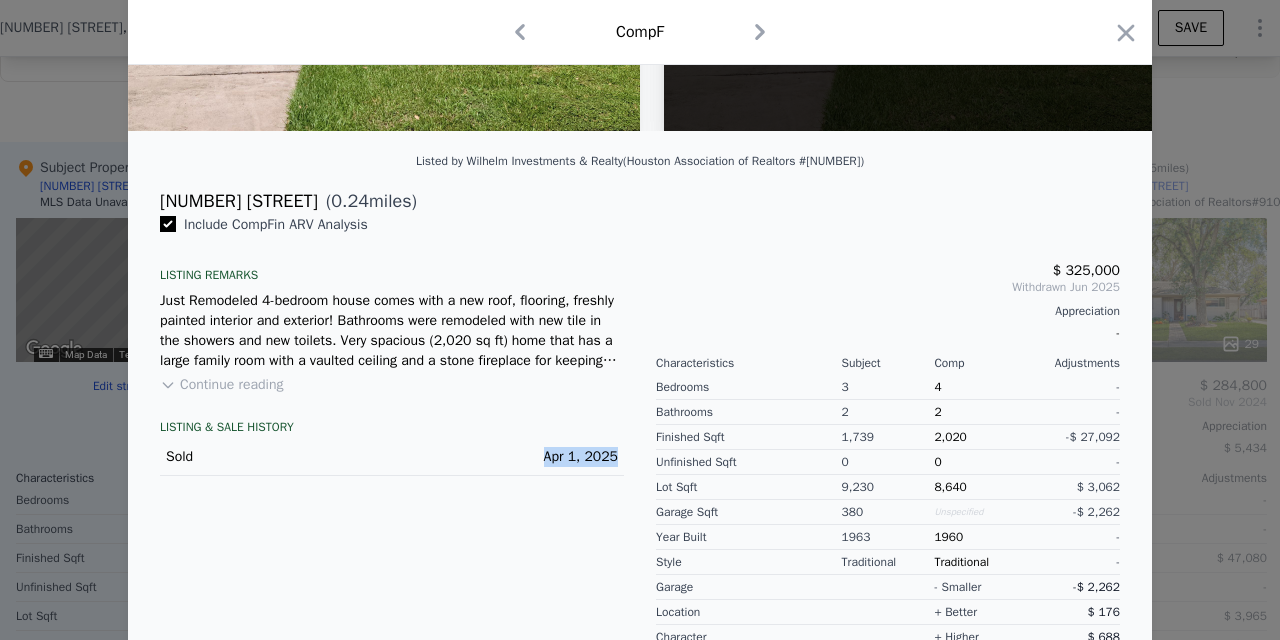 drag, startPoint x: 539, startPoint y: 452, endPoint x: 622, endPoint y: 457, distance: 83.15047 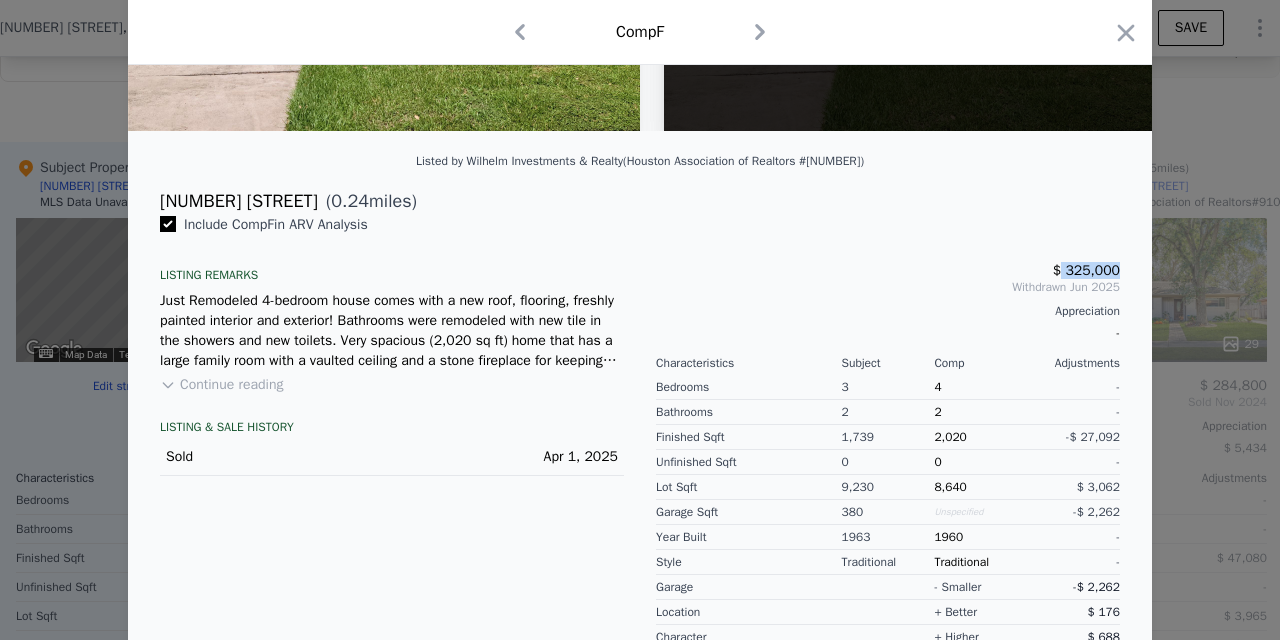 drag, startPoint x: 1060, startPoint y: 271, endPoint x: 1128, endPoint y: 265, distance: 68.26419 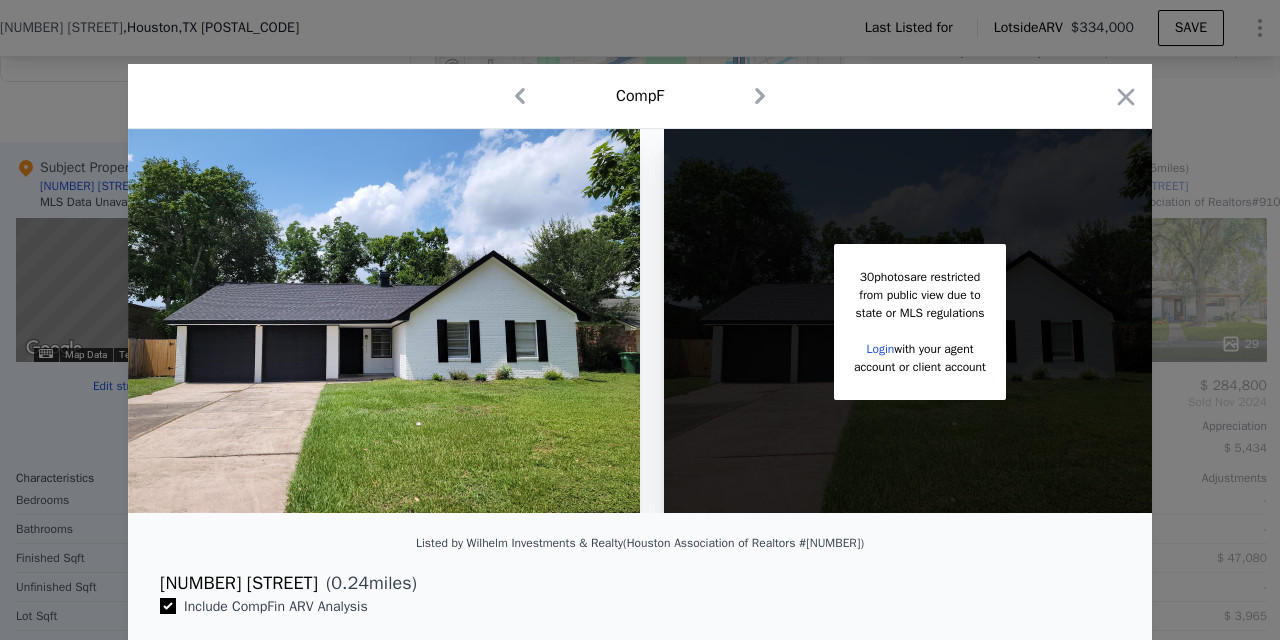 scroll, scrollTop: 20, scrollLeft: 0, axis: vertical 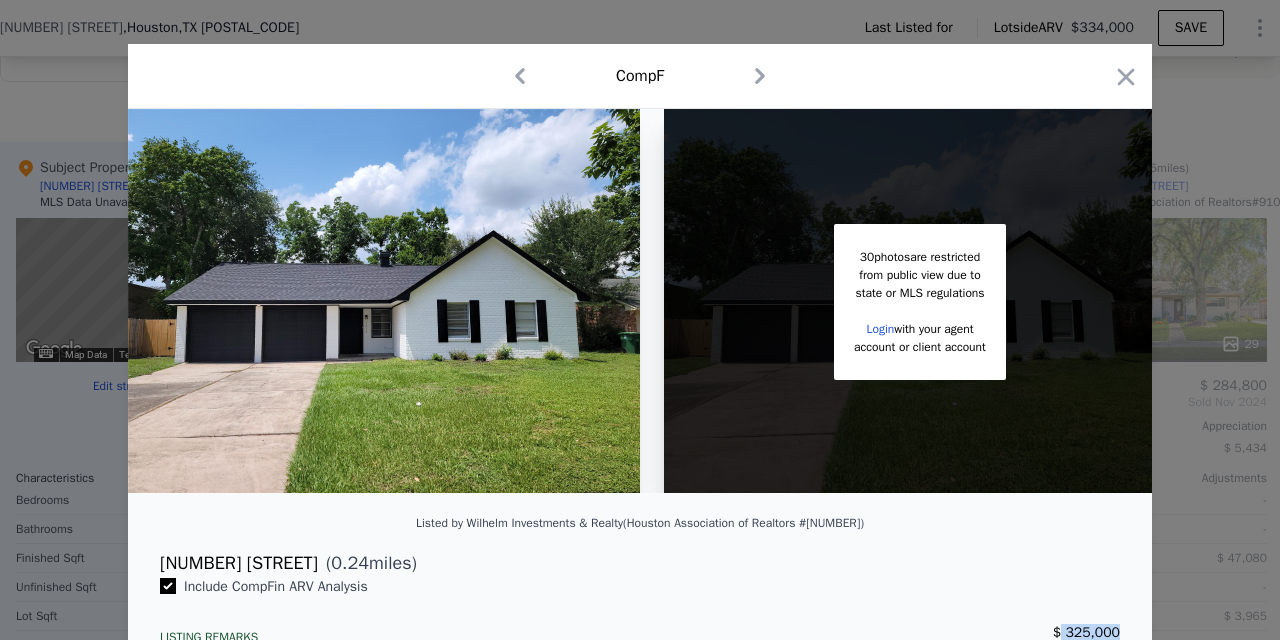 click 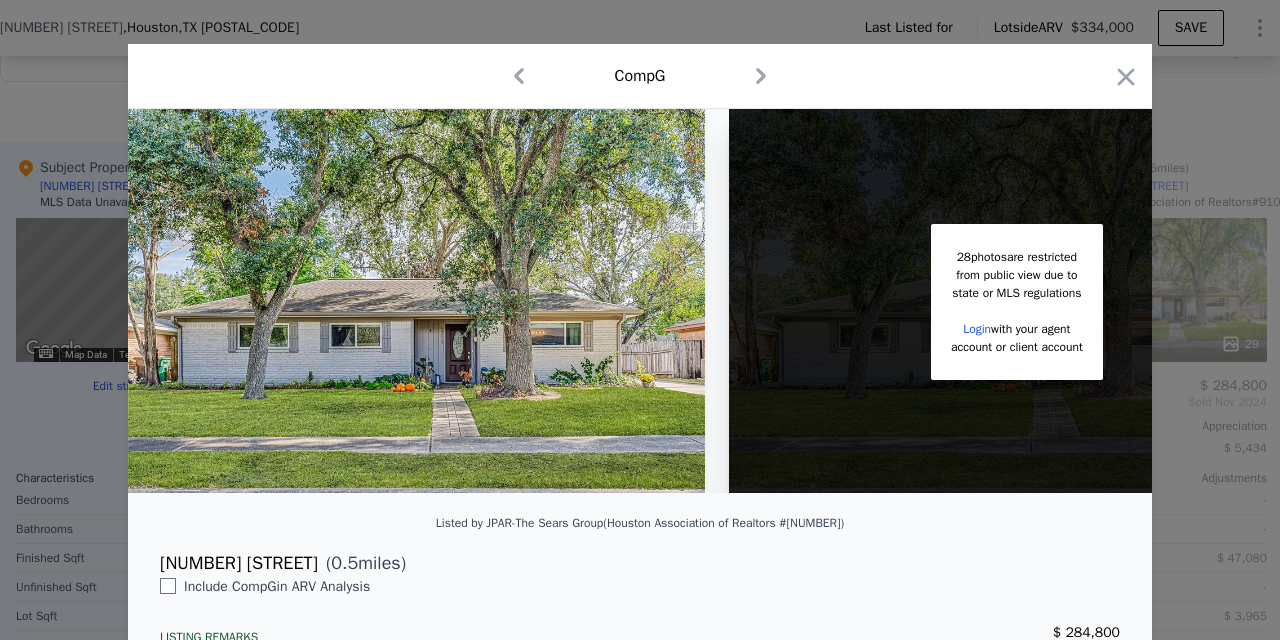 click 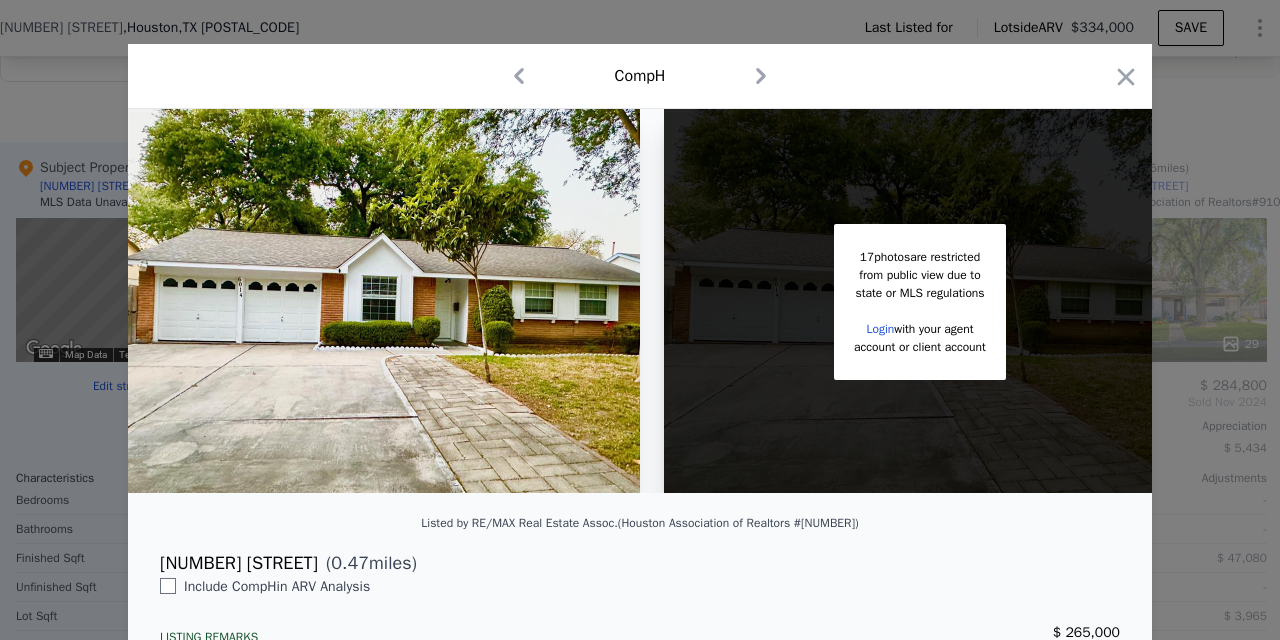 click 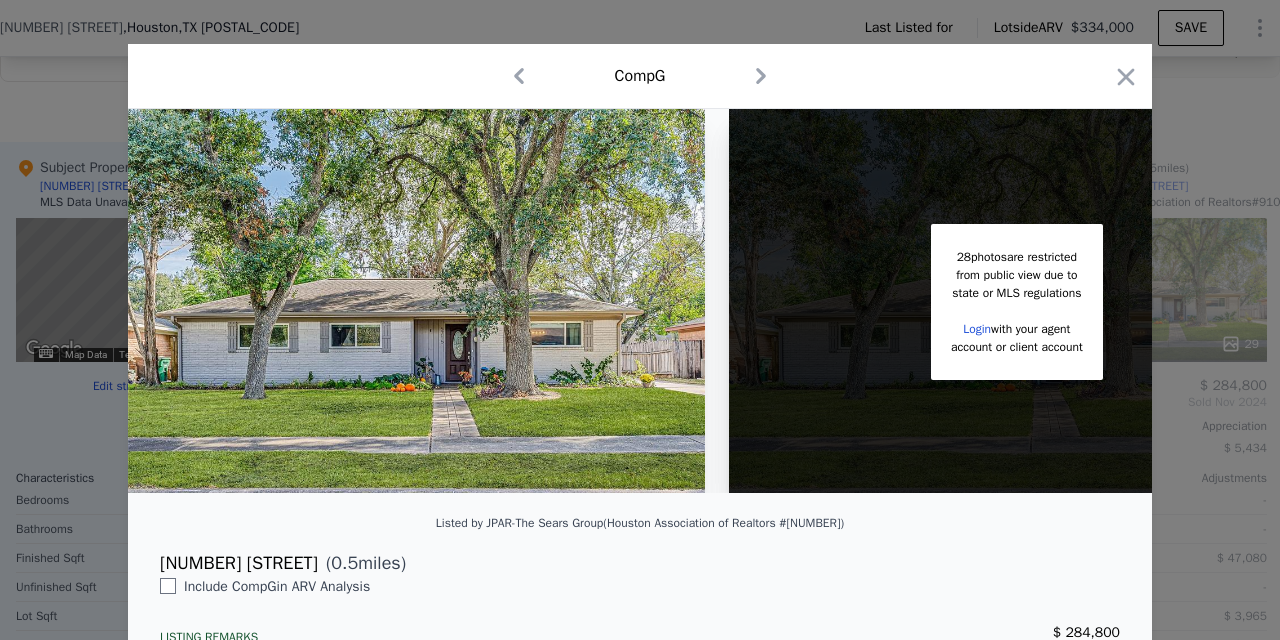 click 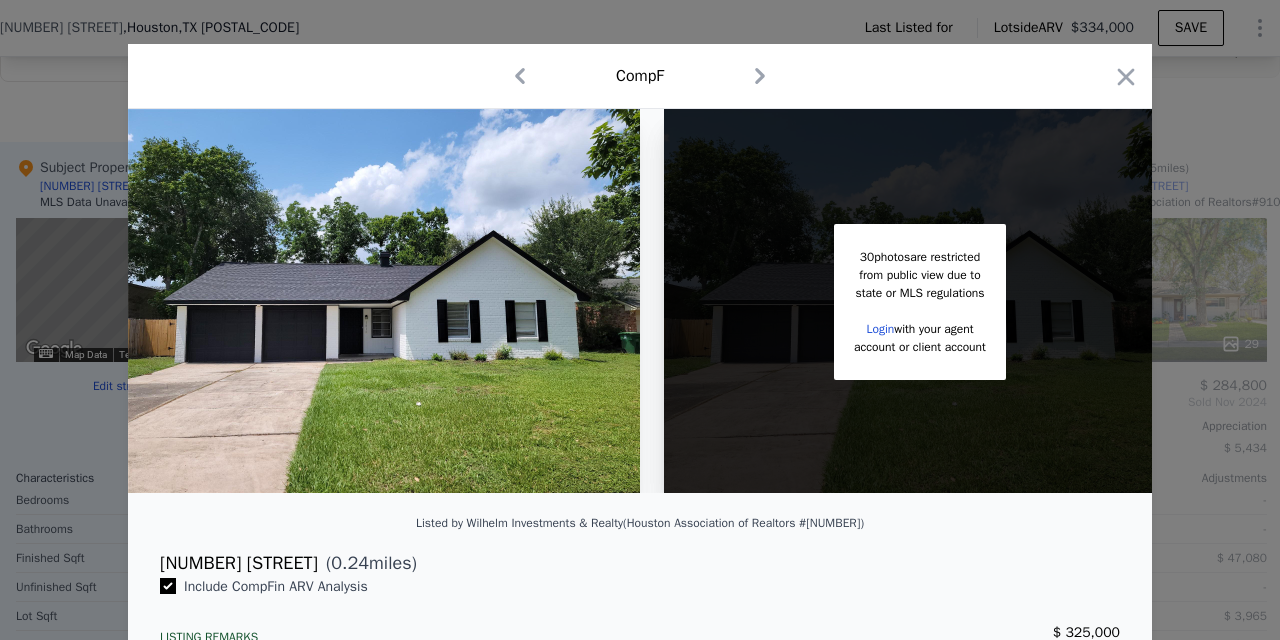 click 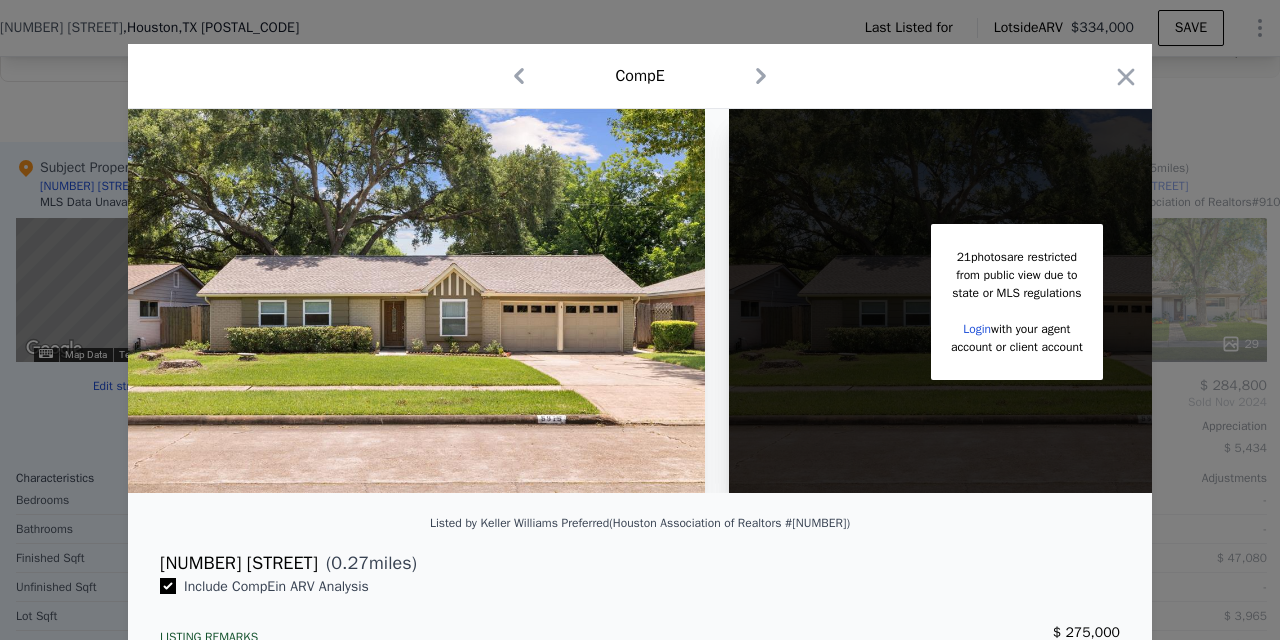 click 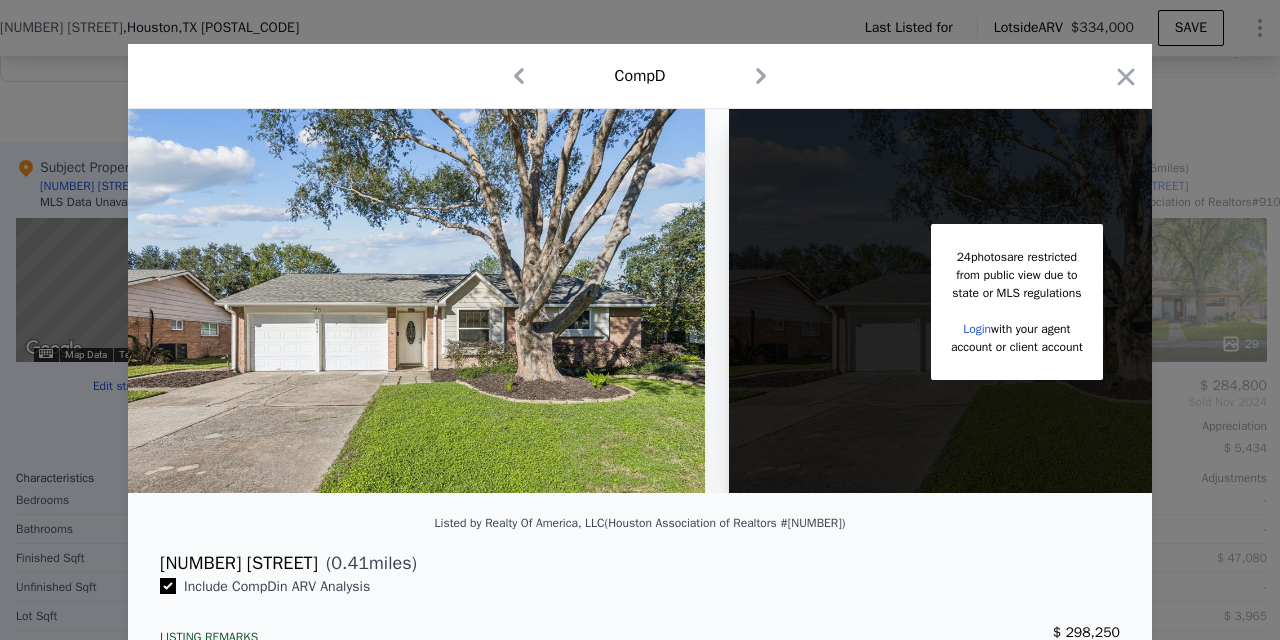 click 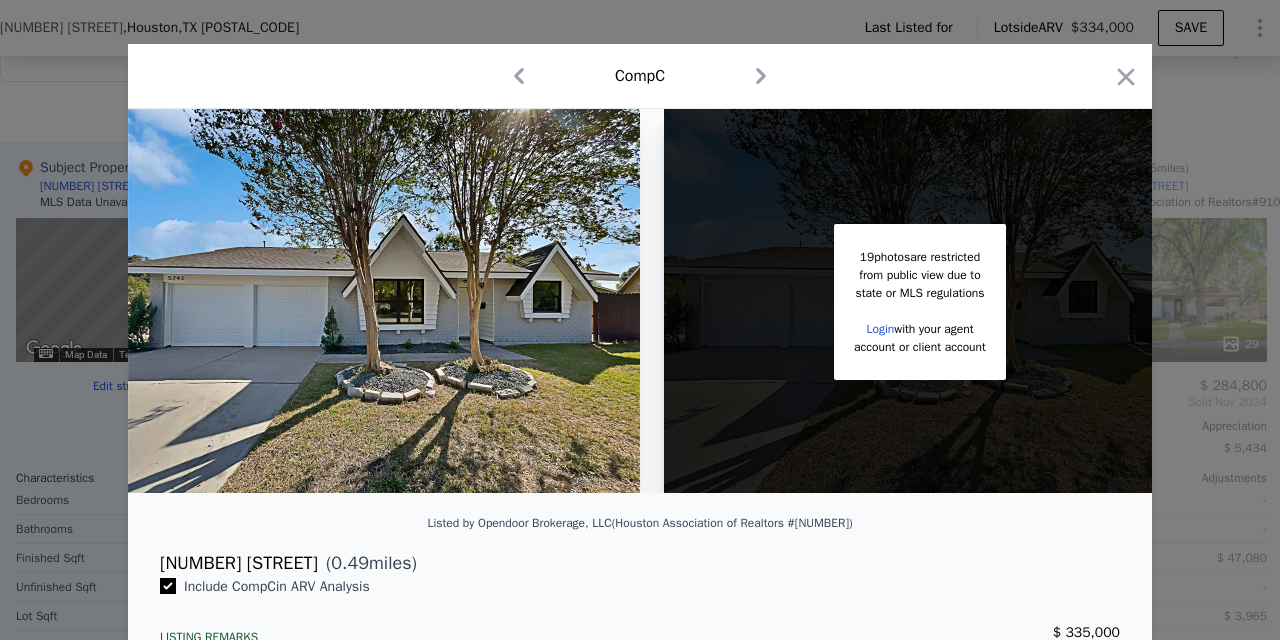 click 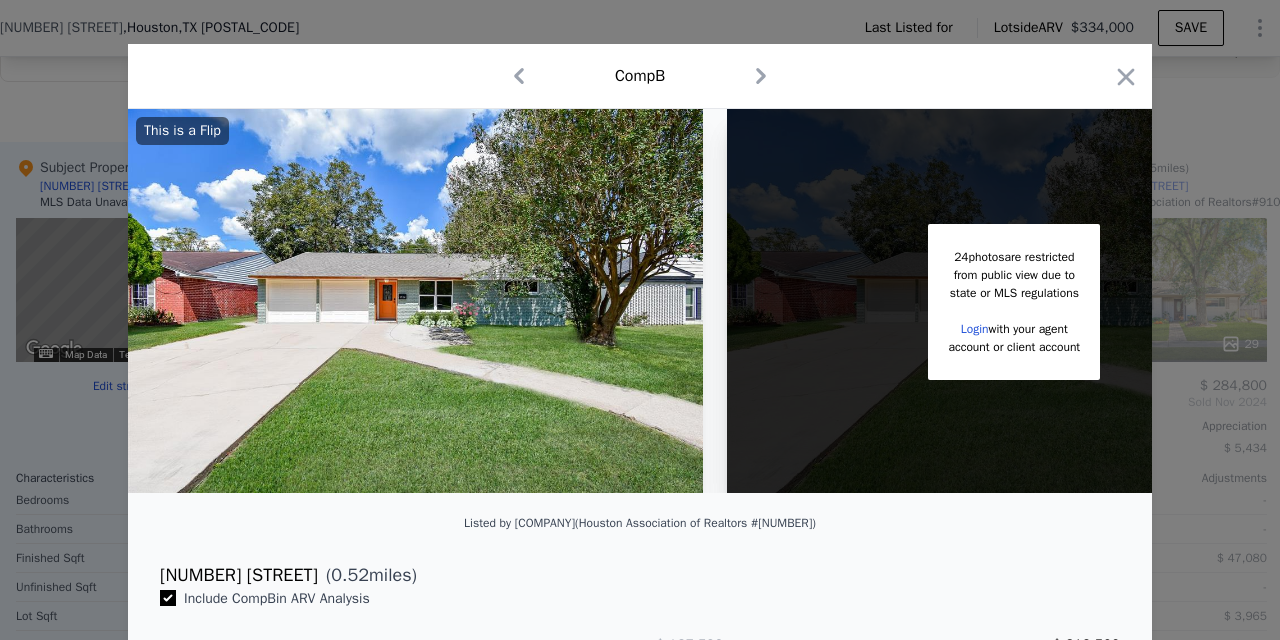 click 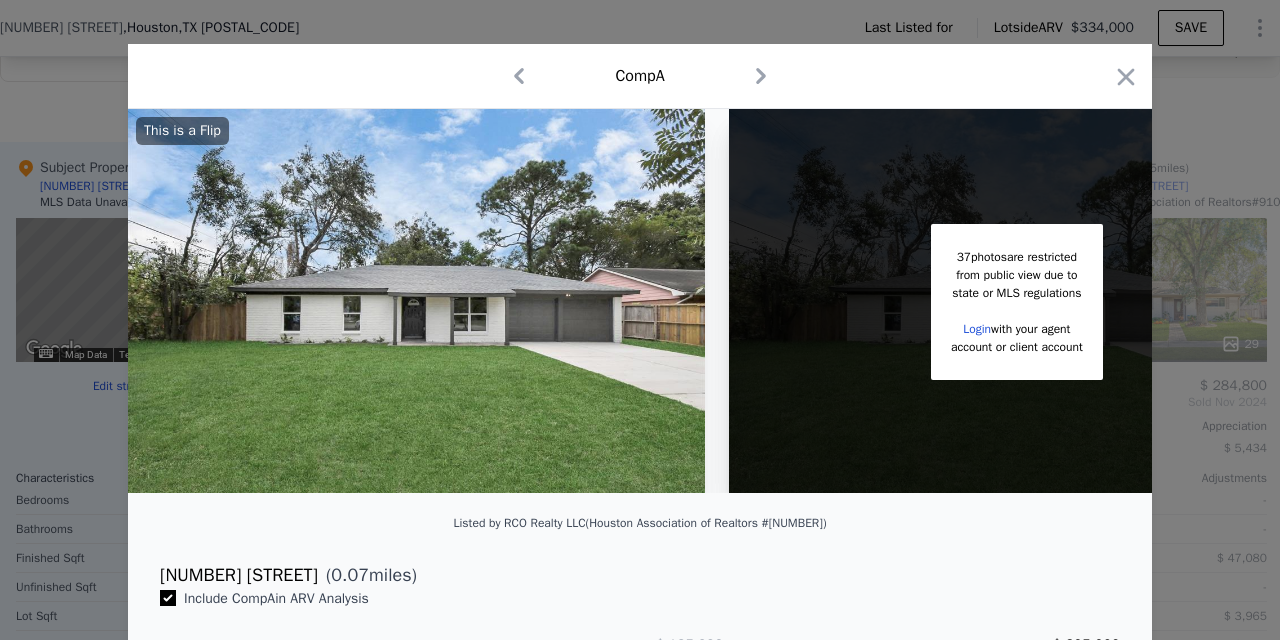 click 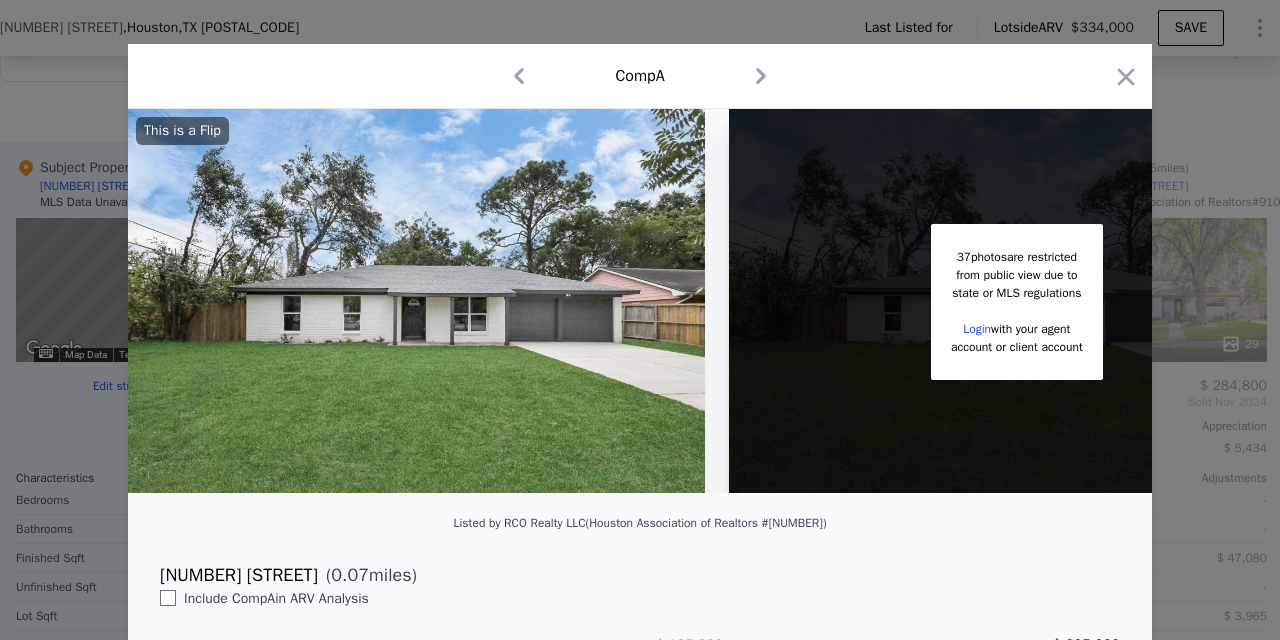 checkbox on "false" 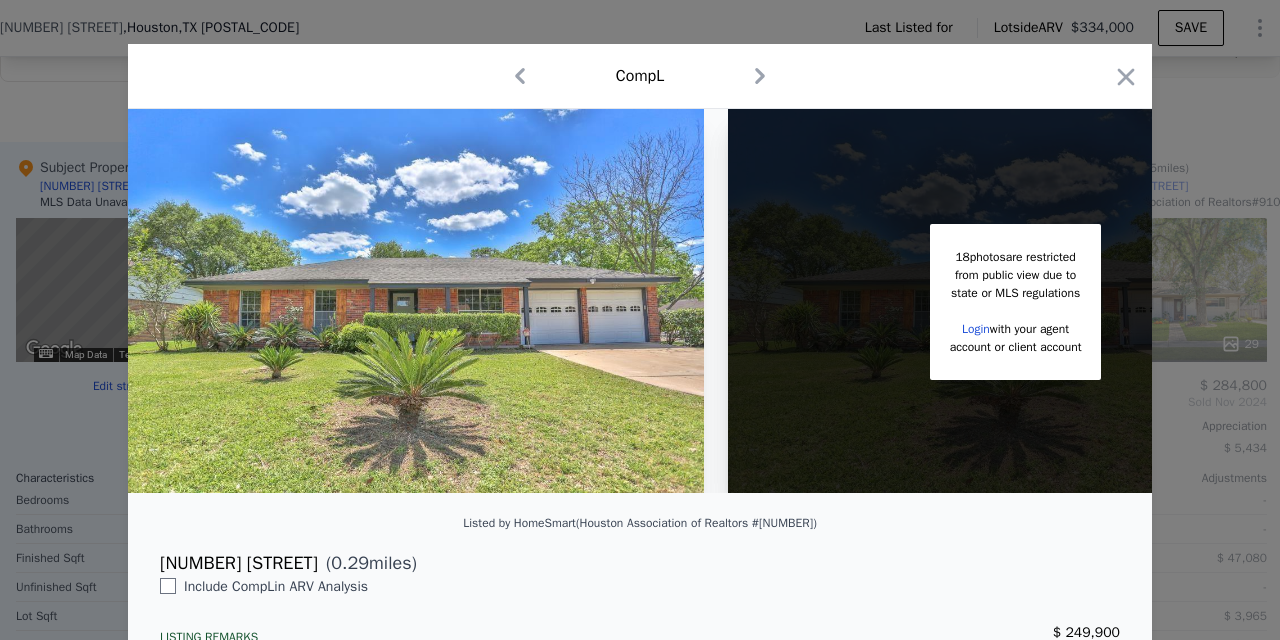 click 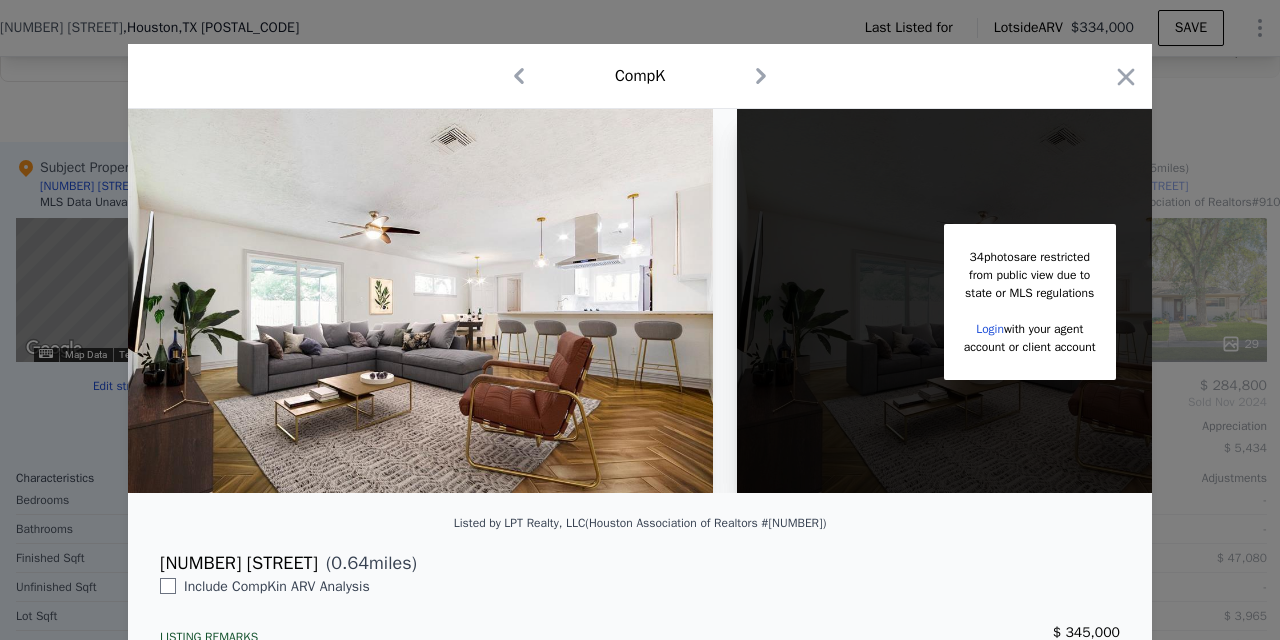 click 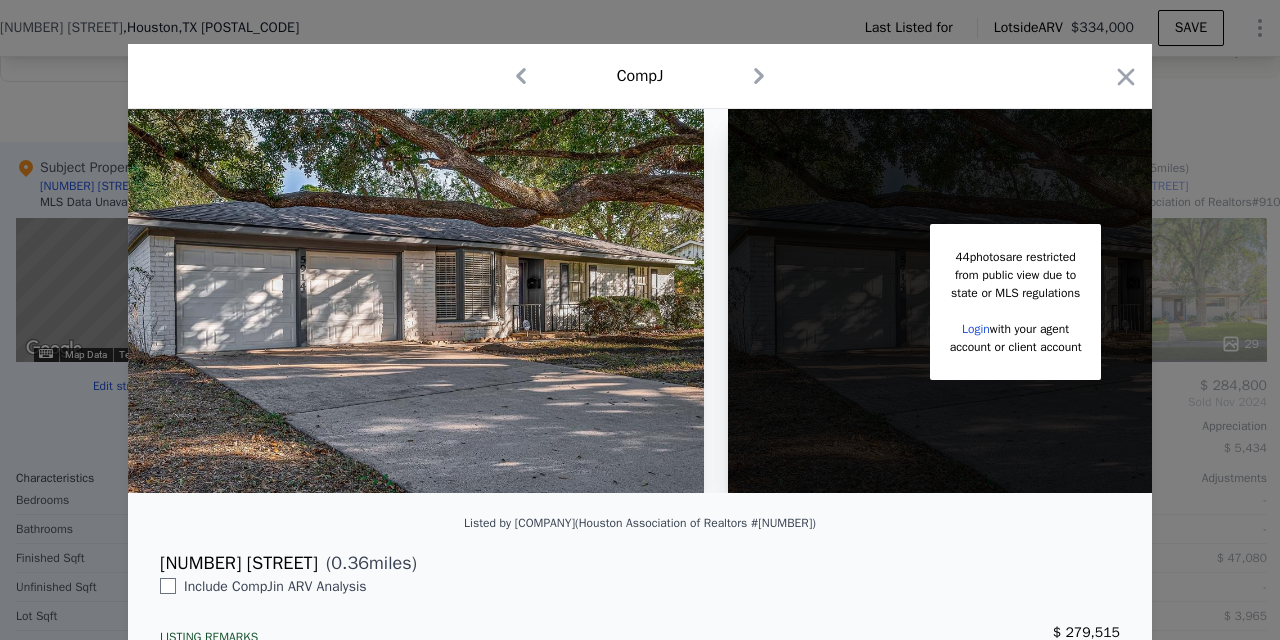 click 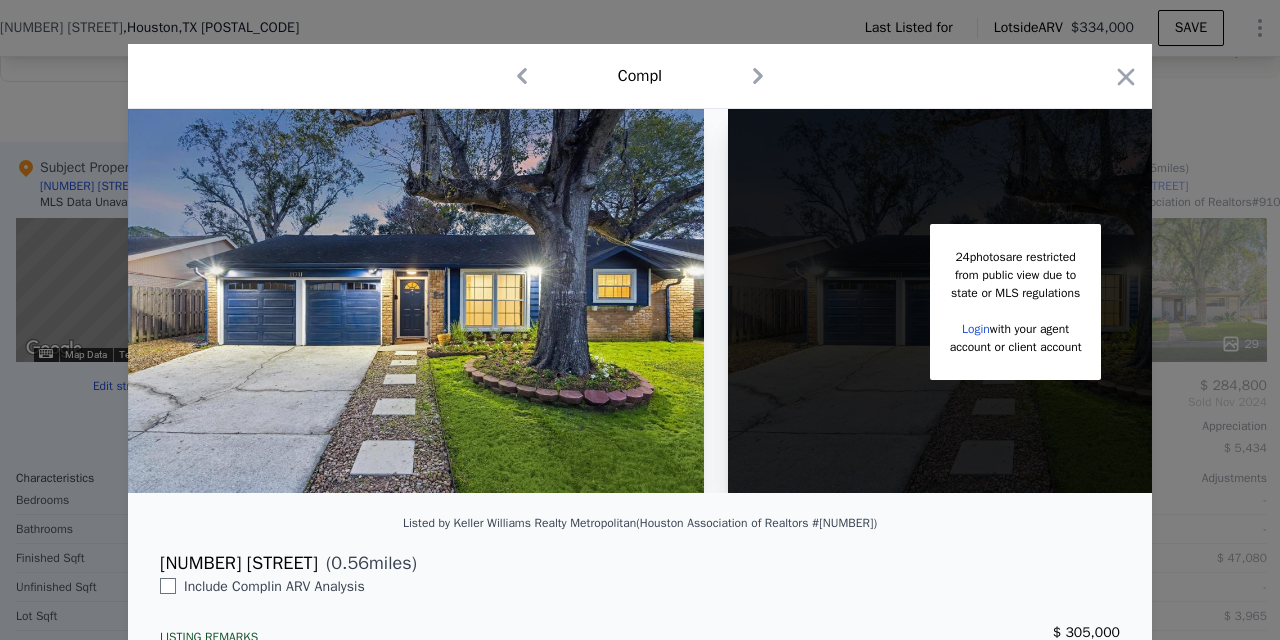click 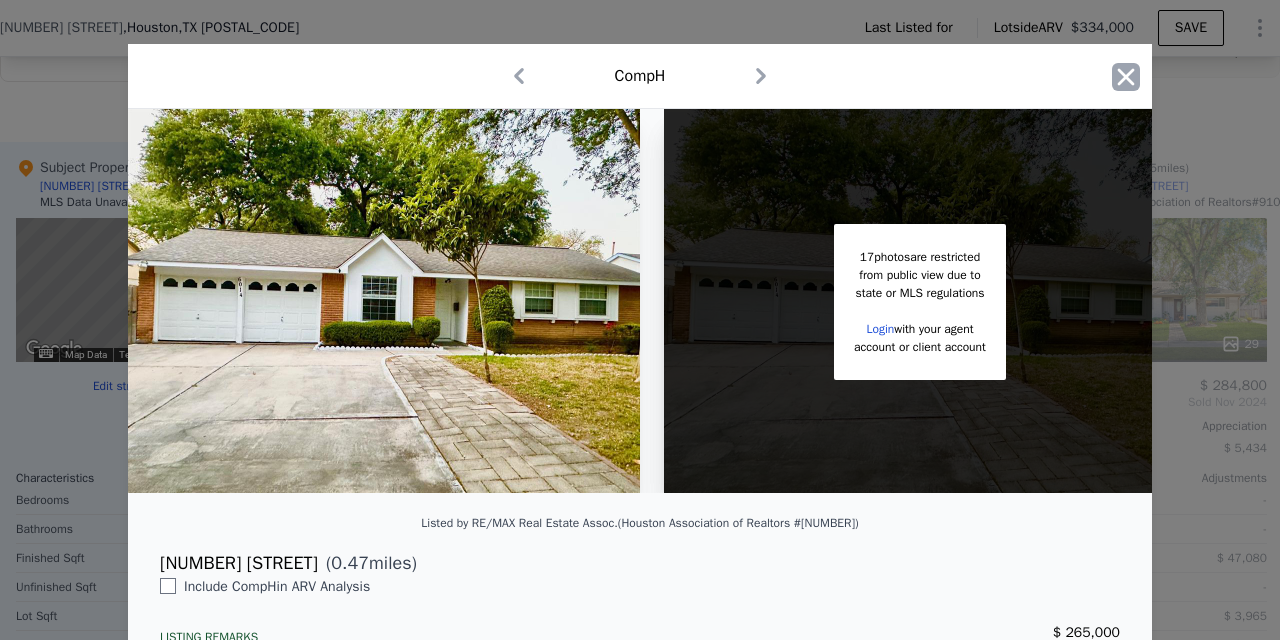 click 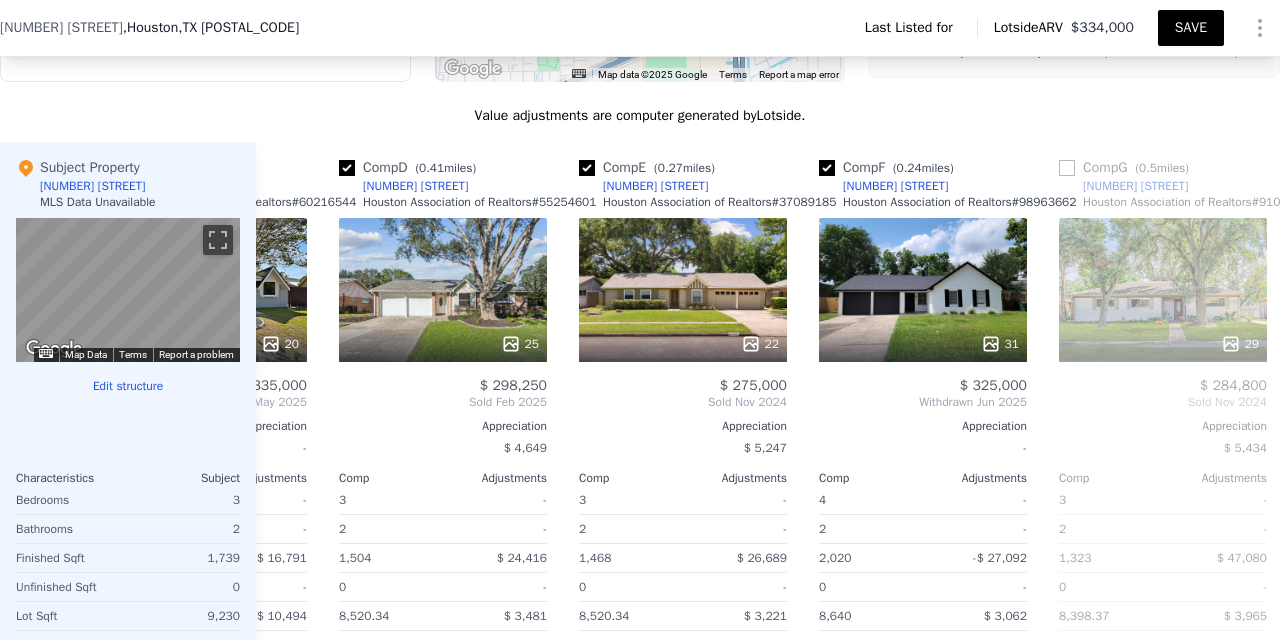 click on "SAVE" at bounding box center (1191, 28) 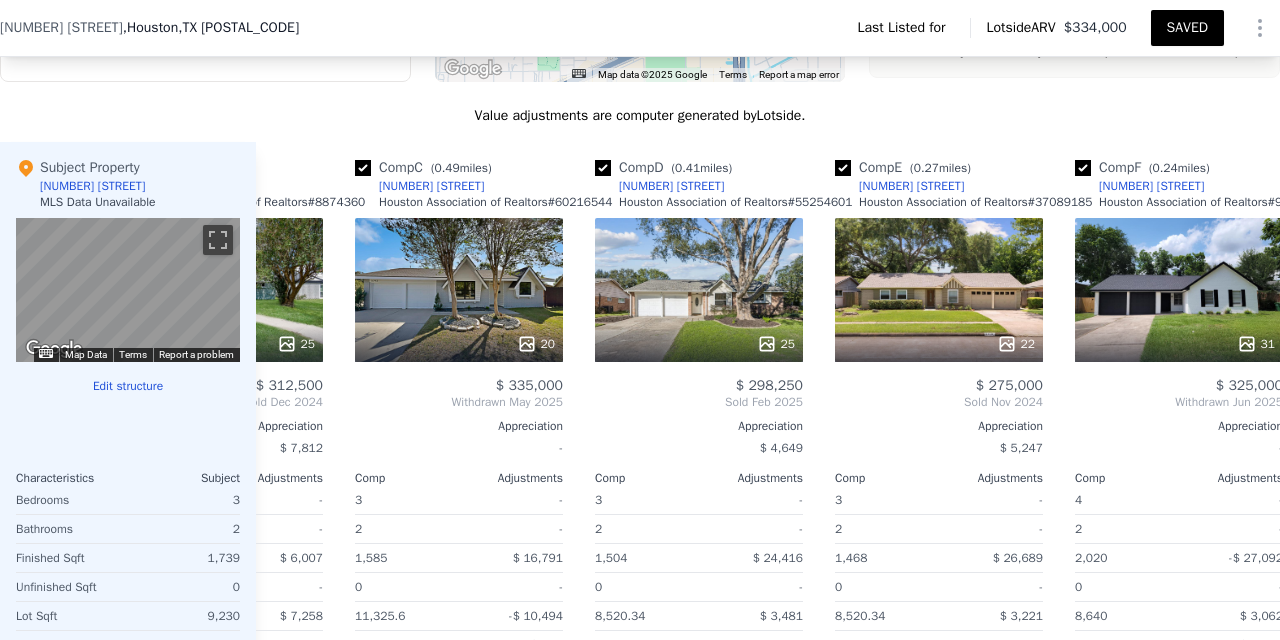 scroll, scrollTop: 0, scrollLeft: 390, axis: horizontal 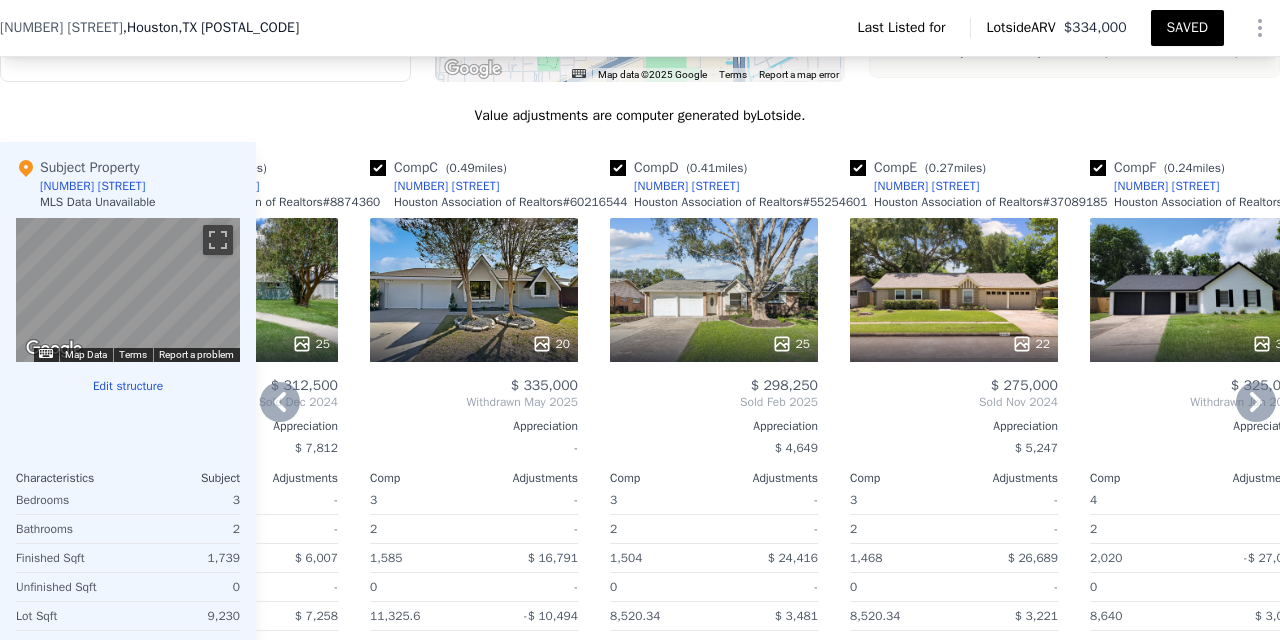 click on "20" at bounding box center (474, 290) 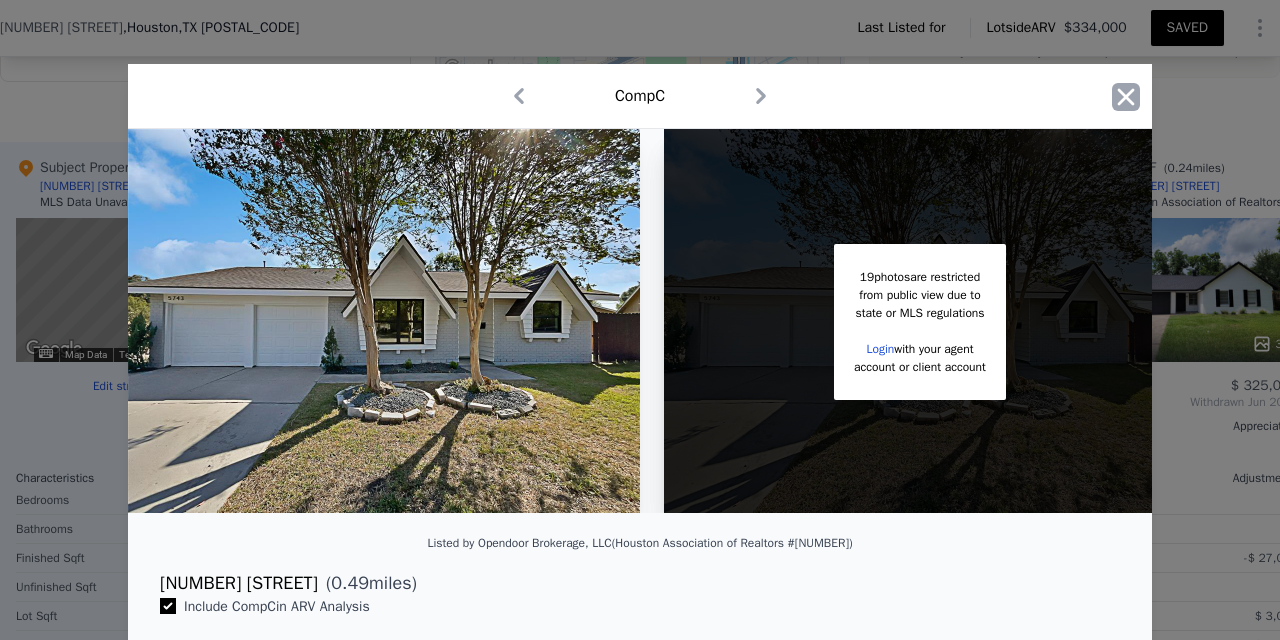 click 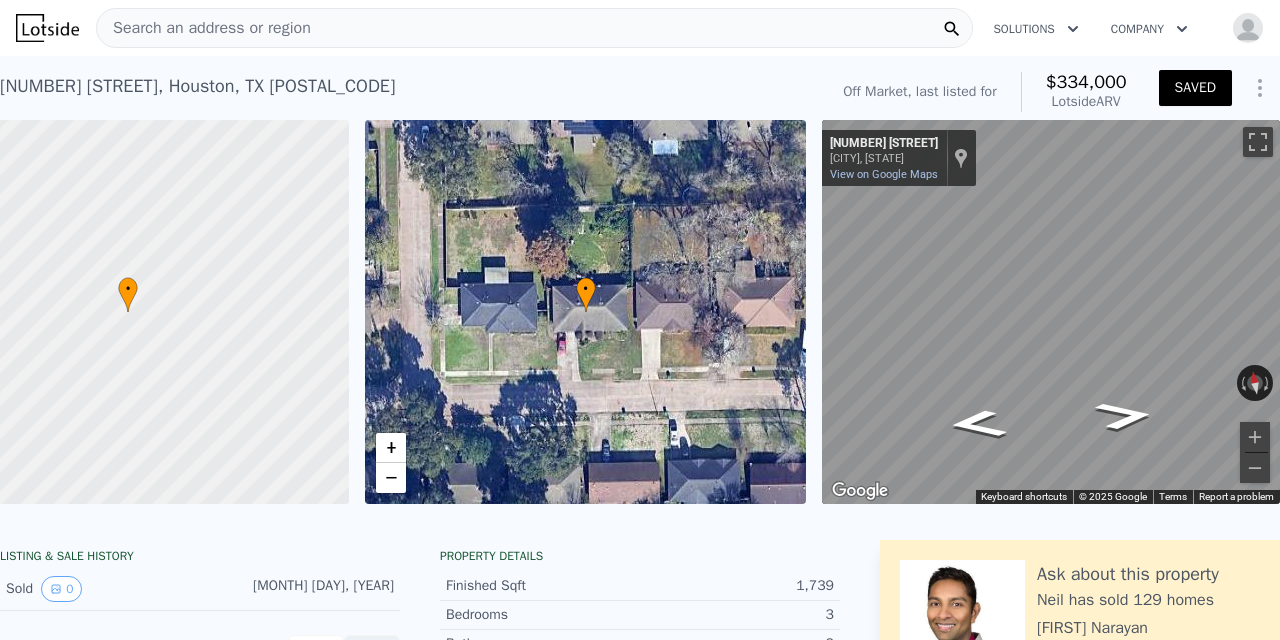 scroll, scrollTop: 0, scrollLeft: 0, axis: both 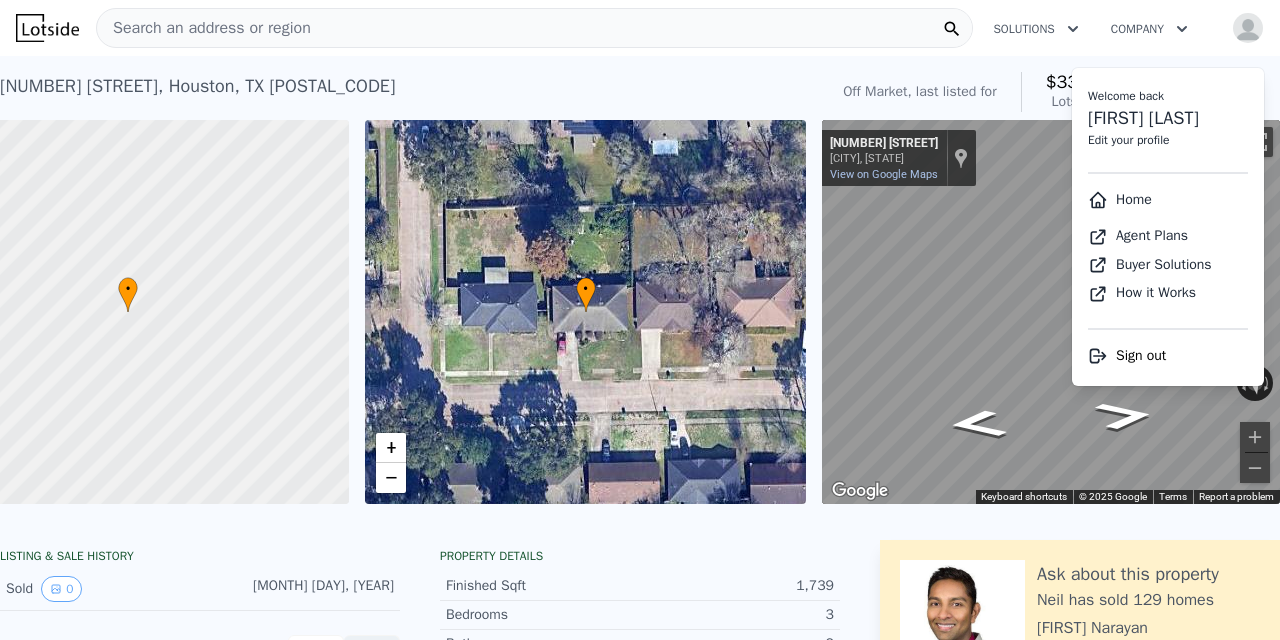 click on "Sign out" at bounding box center (1141, 355) 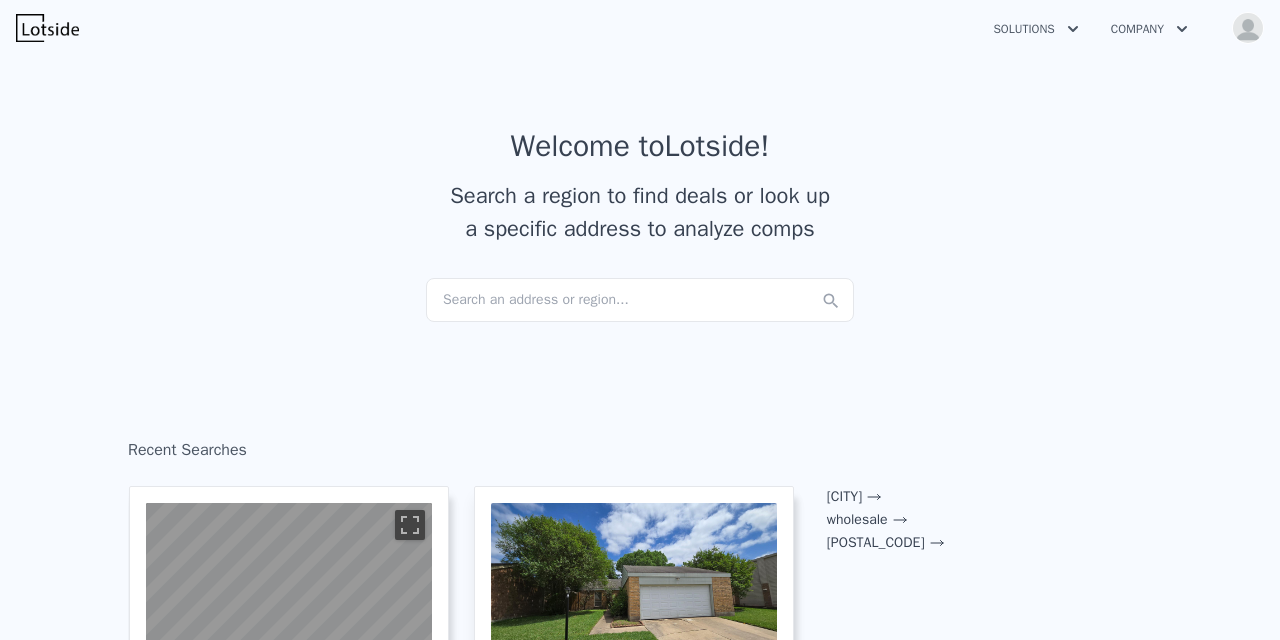 click at bounding box center (1248, 28) 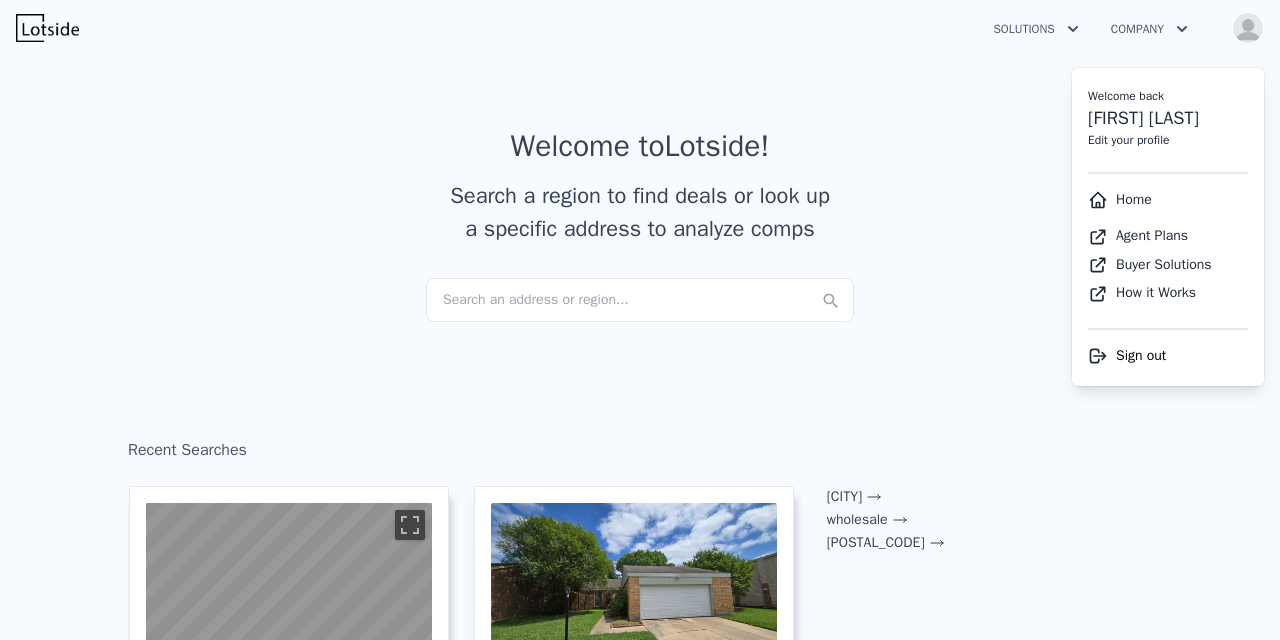 click on "Sign out" at bounding box center [1141, 355] 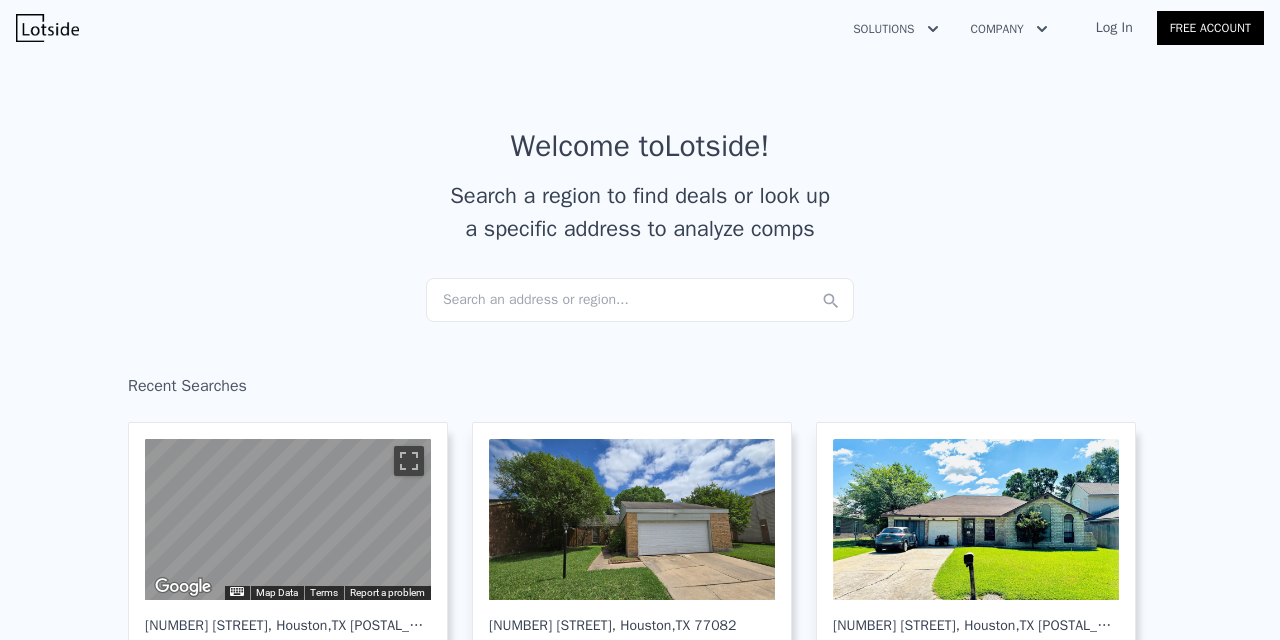 click on "Log In" at bounding box center (1114, 28) 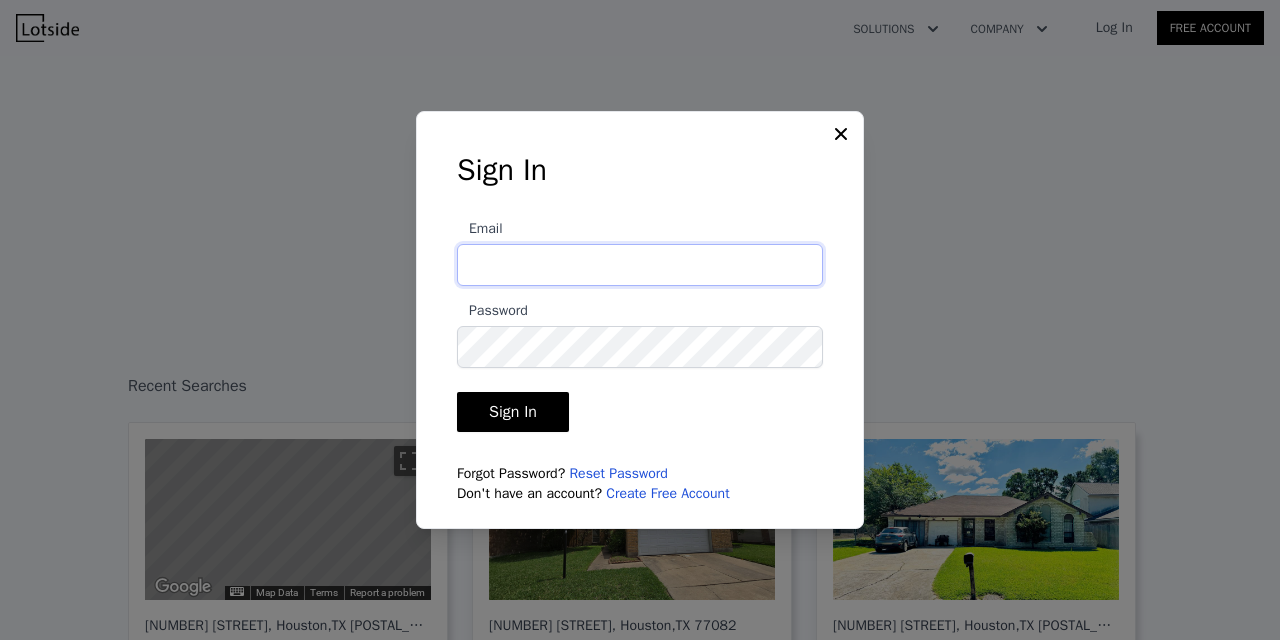 type on "[EMAIL]" 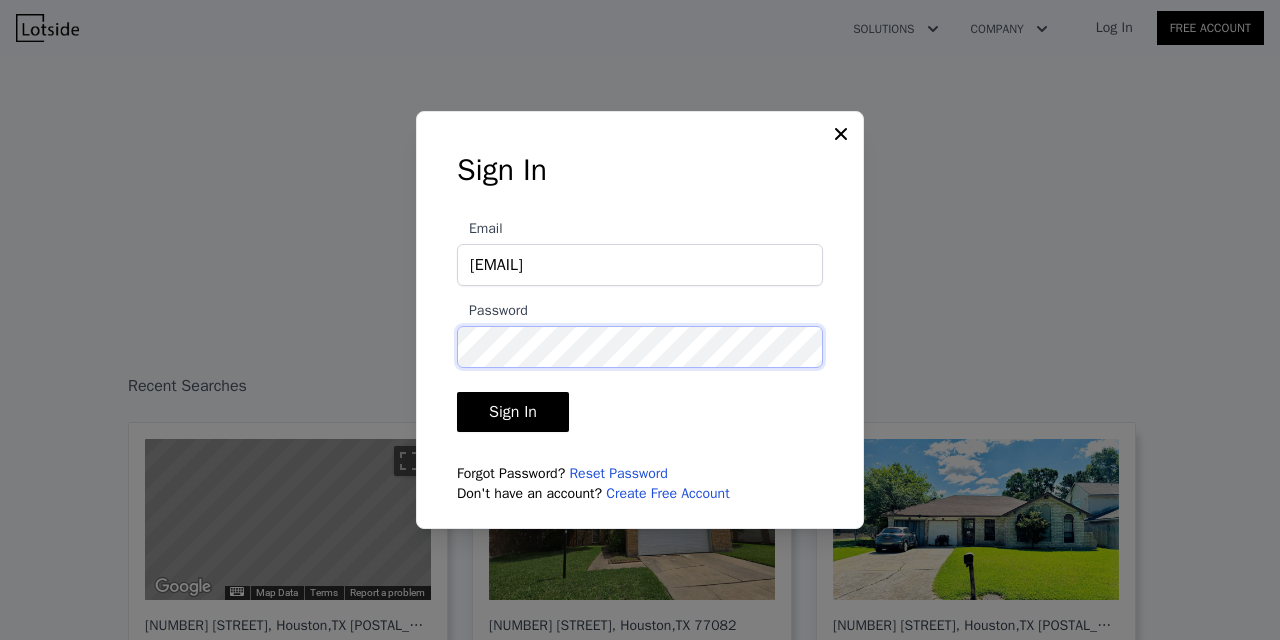 click on "Sign In" at bounding box center [513, 412] 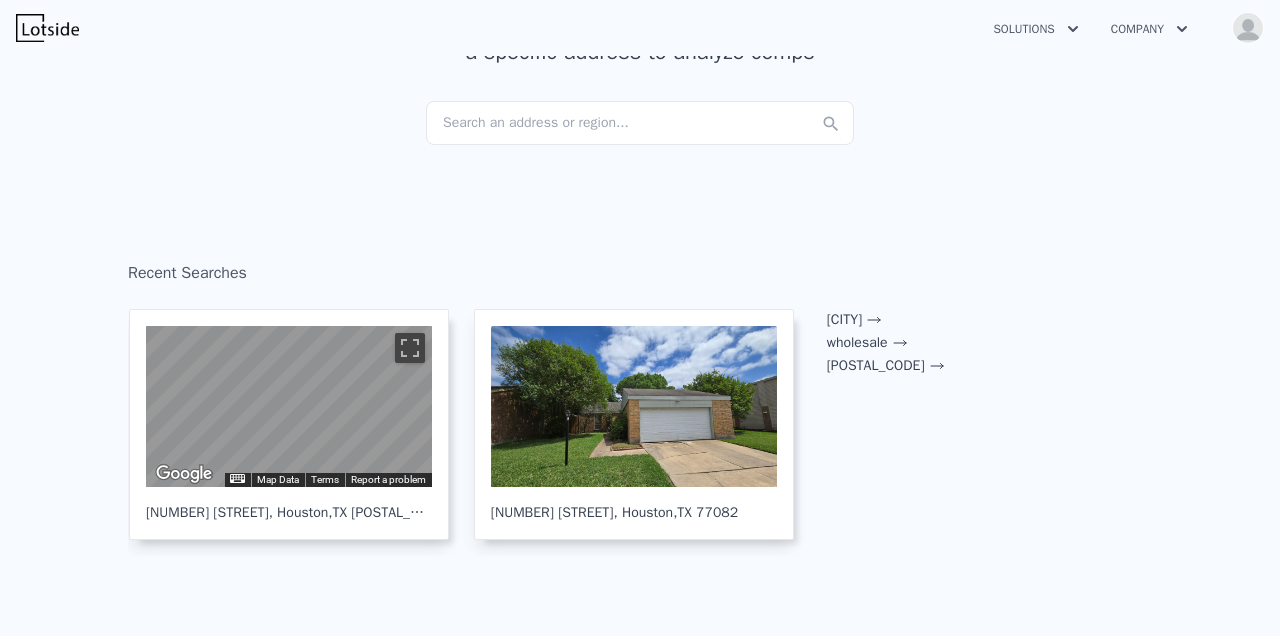 scroll, scrollTop: 189, scrollLeft: 0, axis: vertical 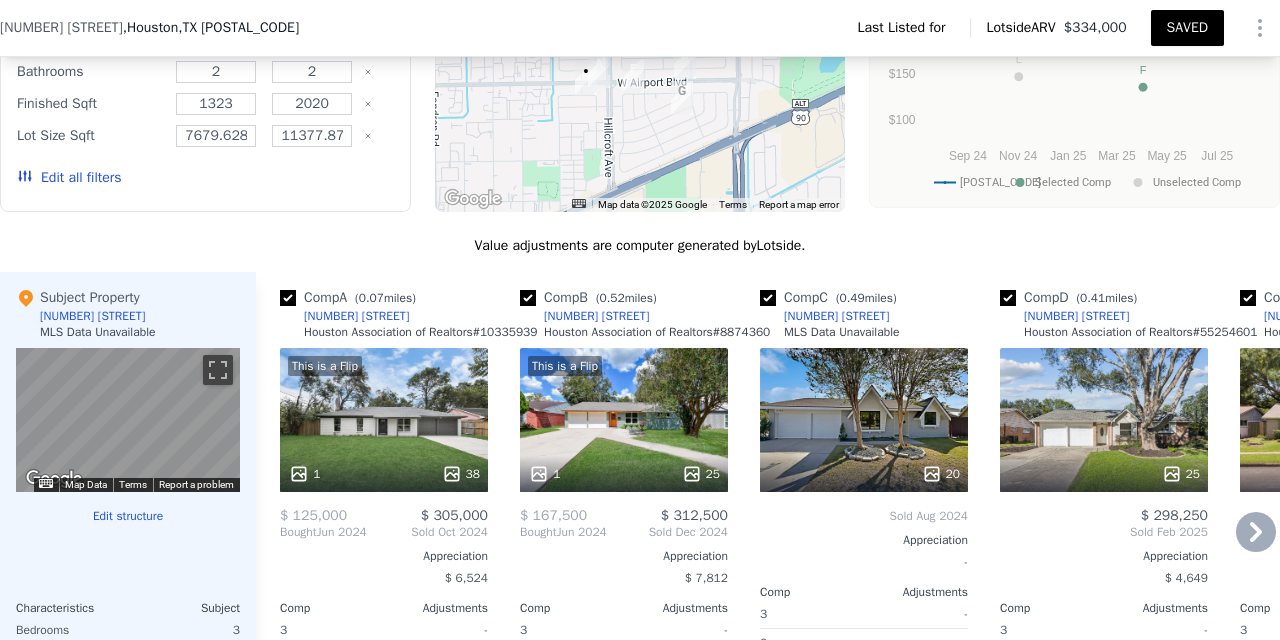 click on "This is a Flip 1 38" at bounding box center [384, 420] 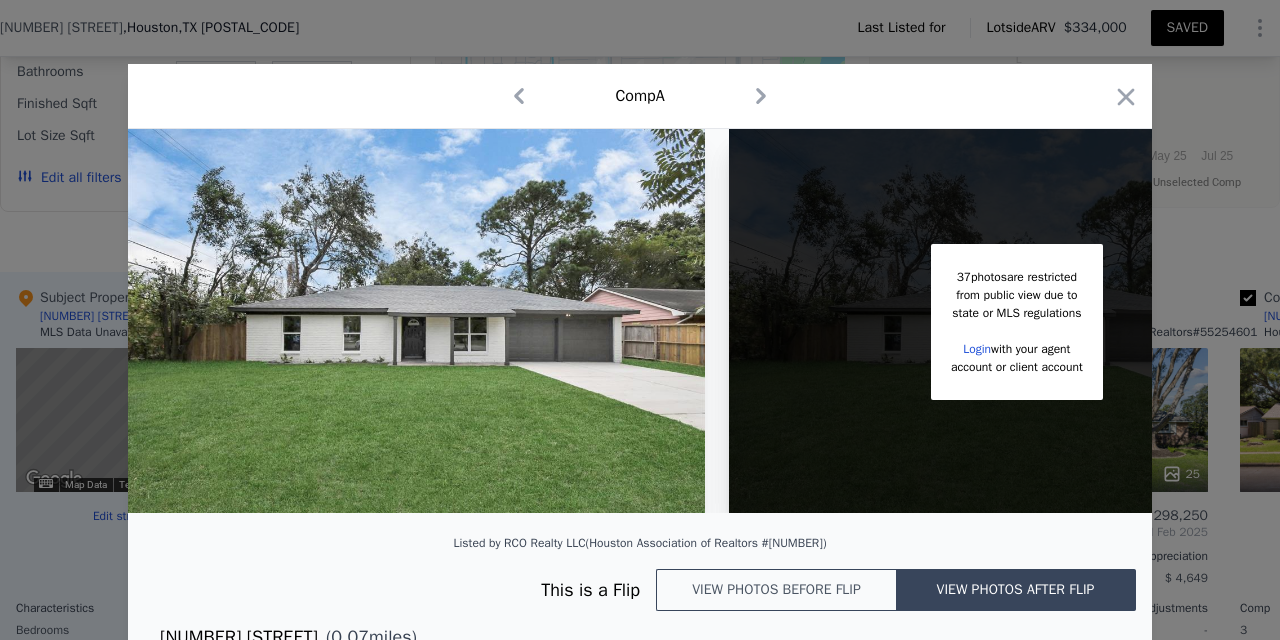 click on "View photos before flip" at bounding box center (776, 590) 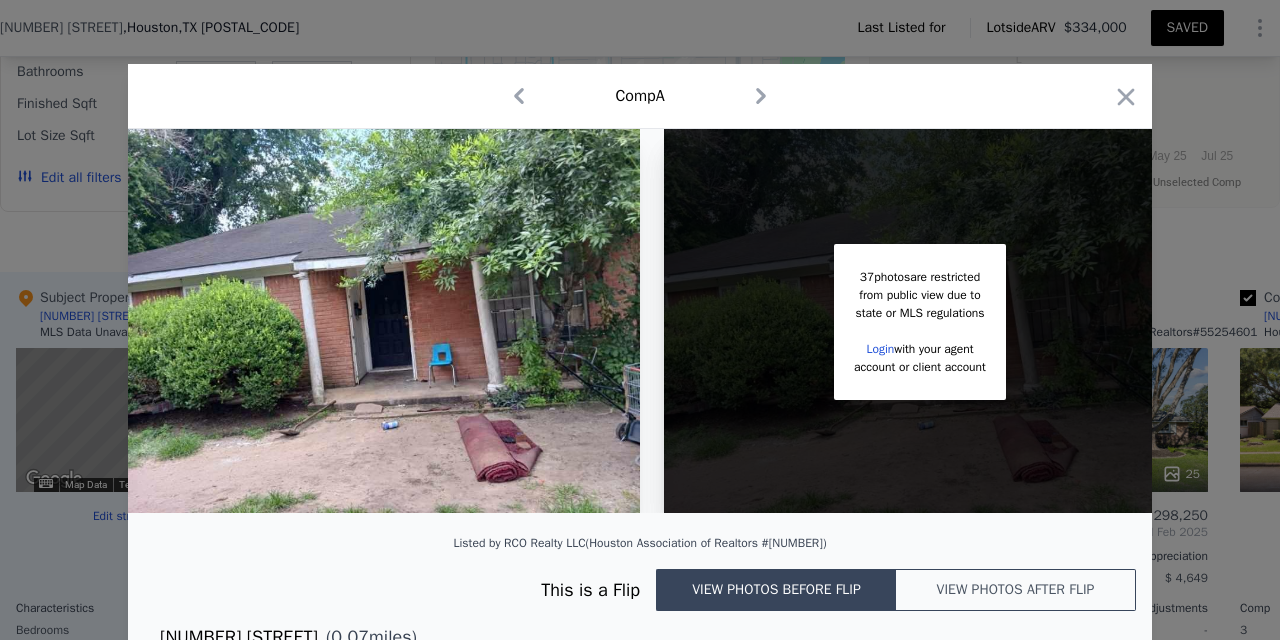 click on "View photos after flip" at bounding box center [1016, 590] 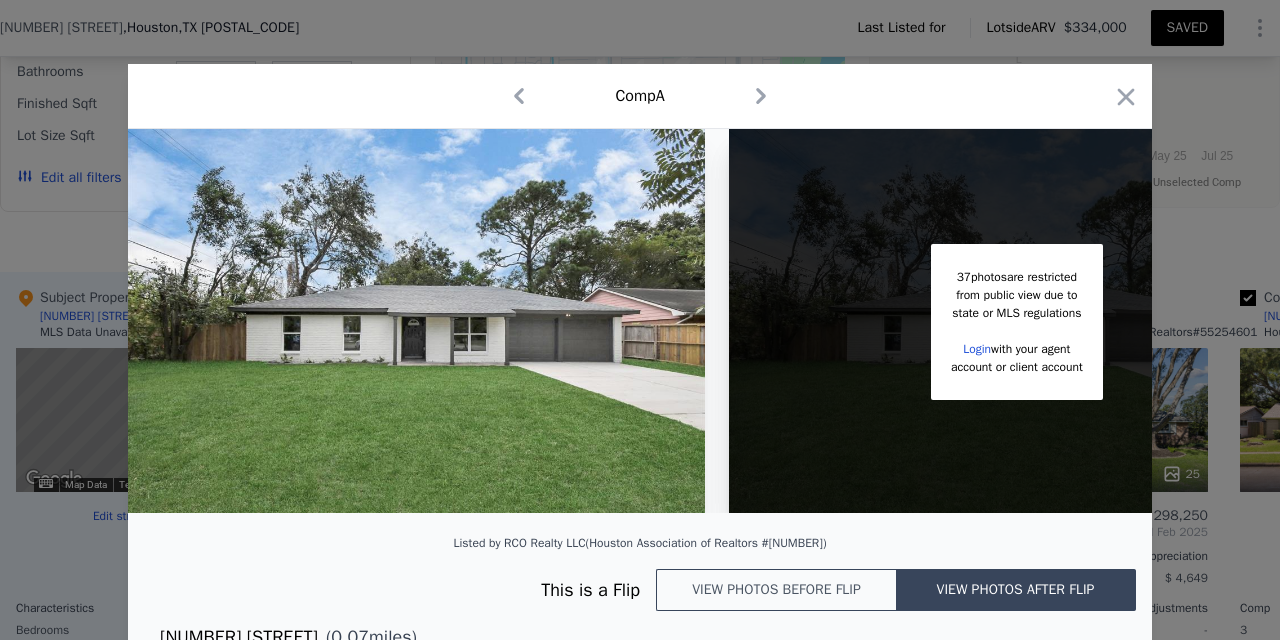 click on "Login" at bounding box center [977, 349] 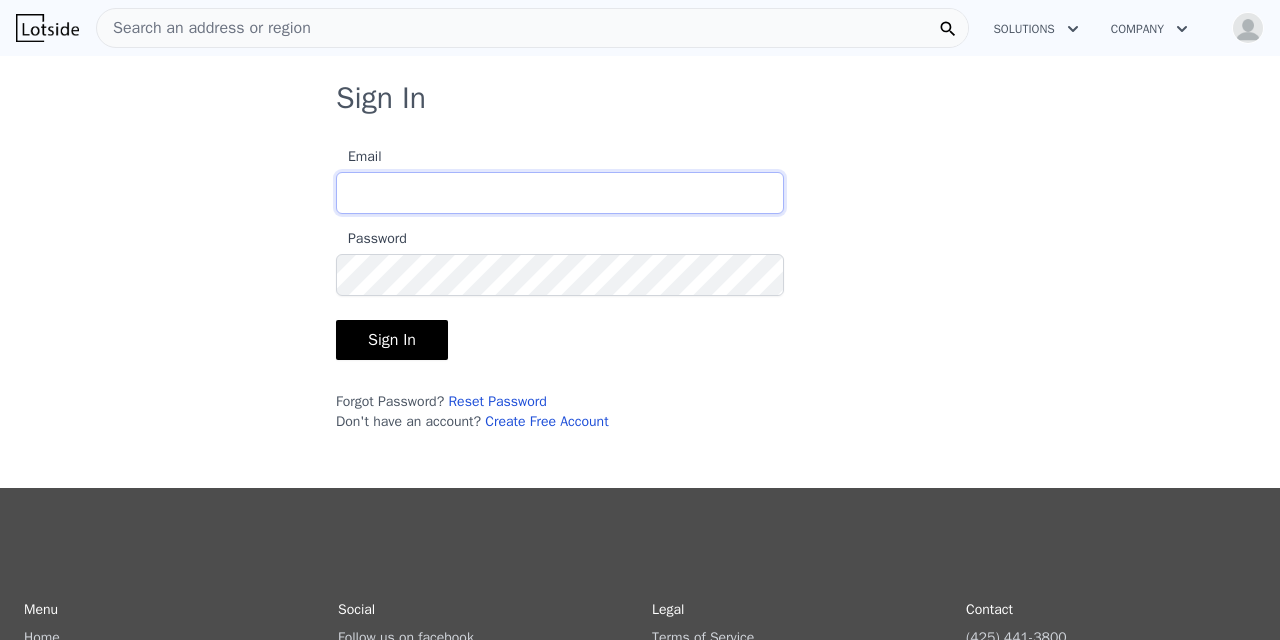 type on "[EMAIL]" 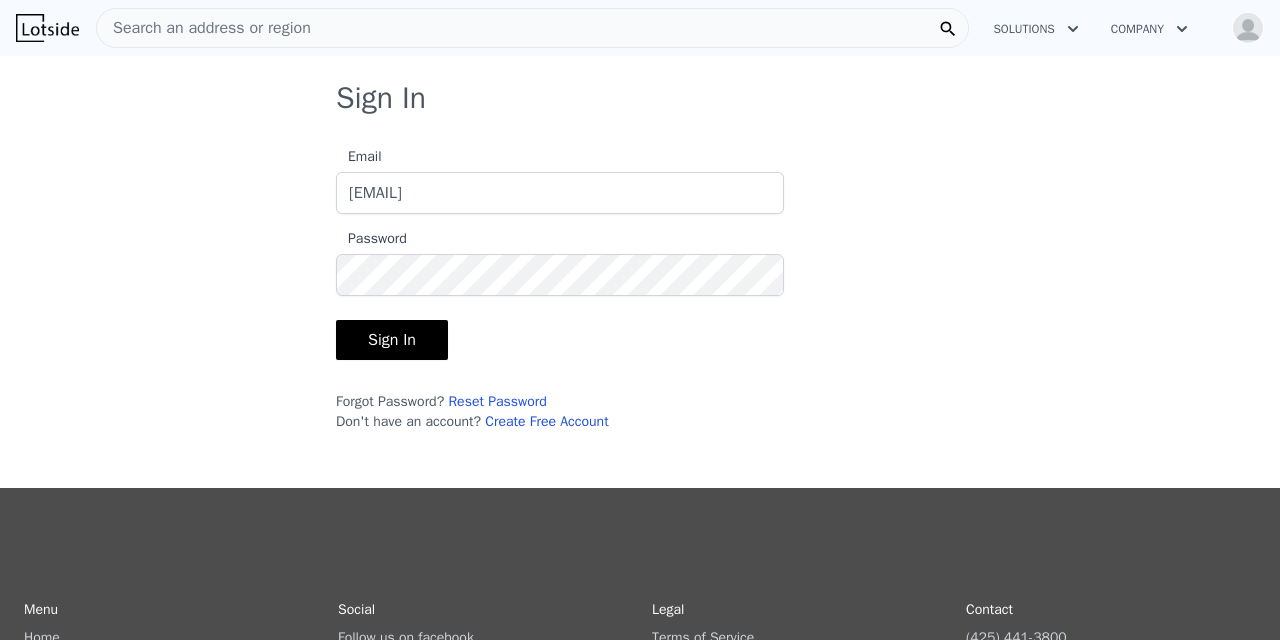click on "Sign In" at bounding box center [392, 340] 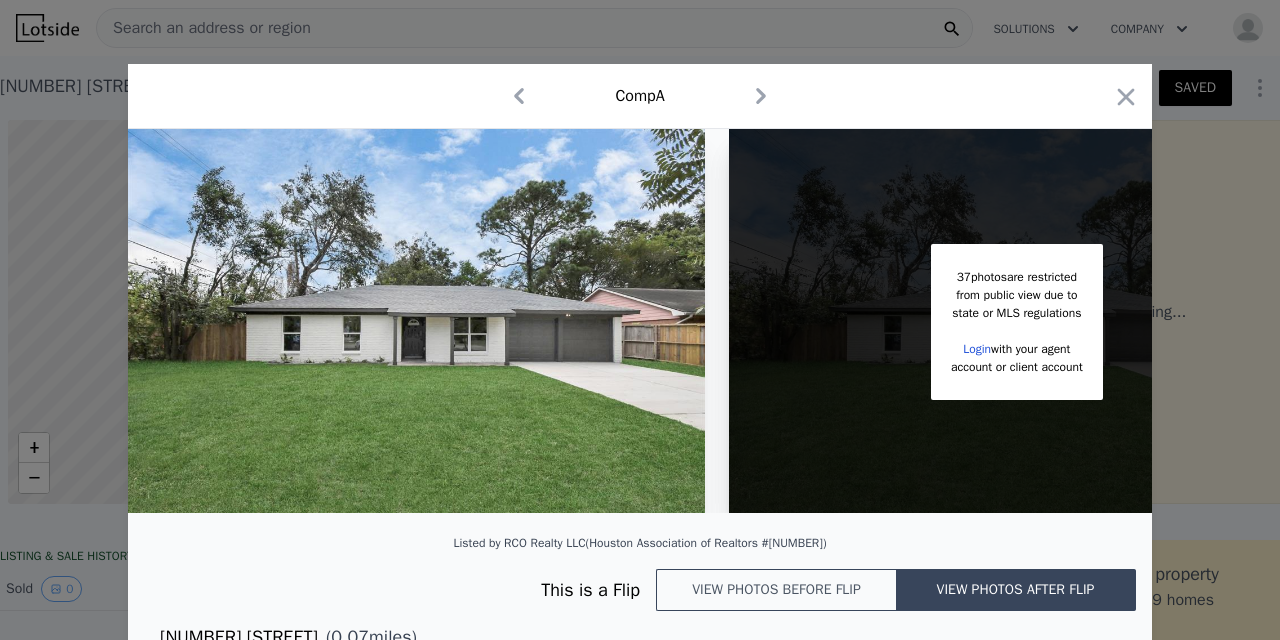 scroll, scrollTop: 0, scrollLeft: 8, axis: horizontal 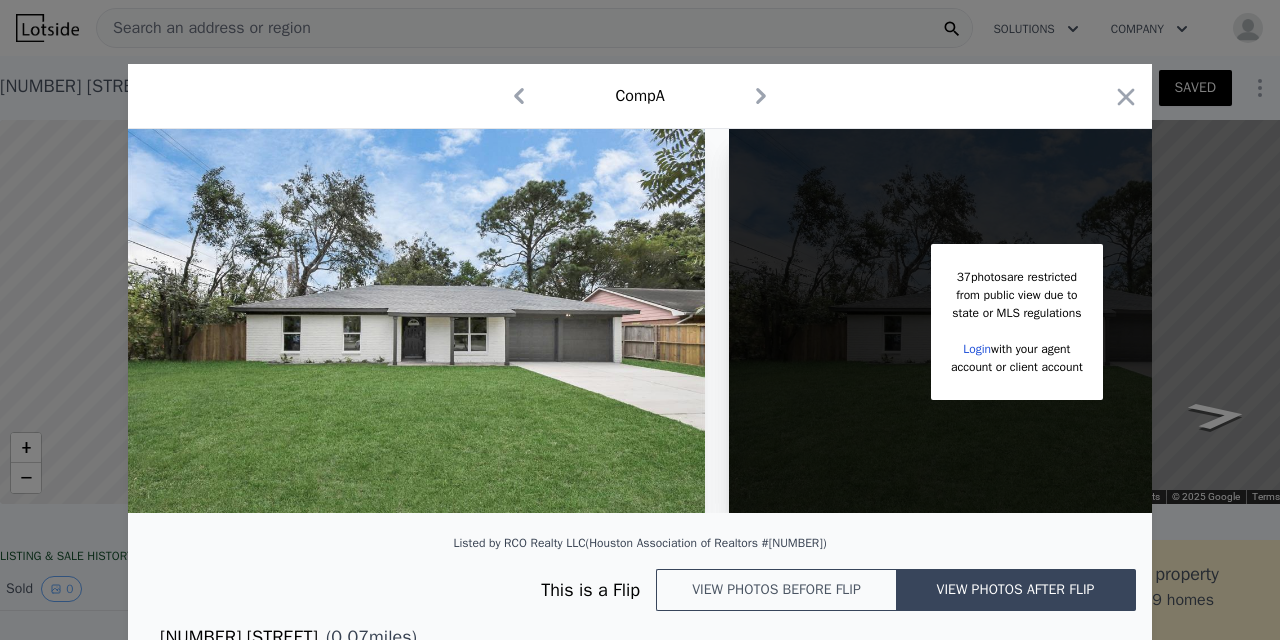 click on "Login" at bounding box center (977, 349) 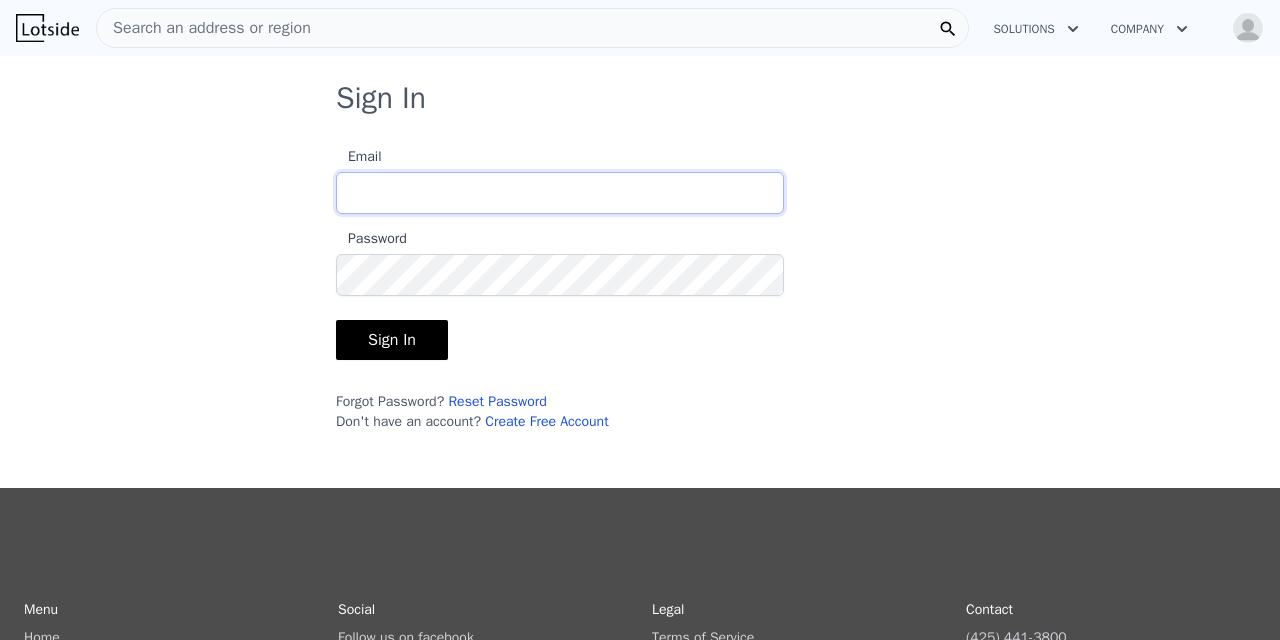 type on "[EMAIL]" 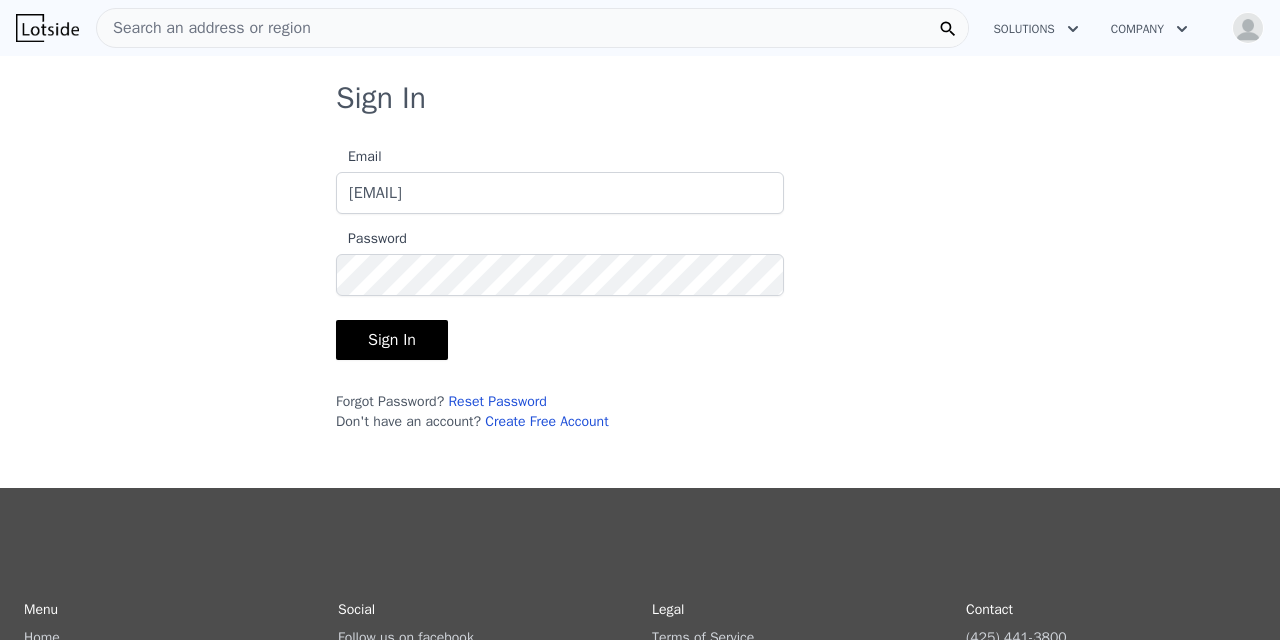 click on "Sign In" at bounding box center (392, 340) 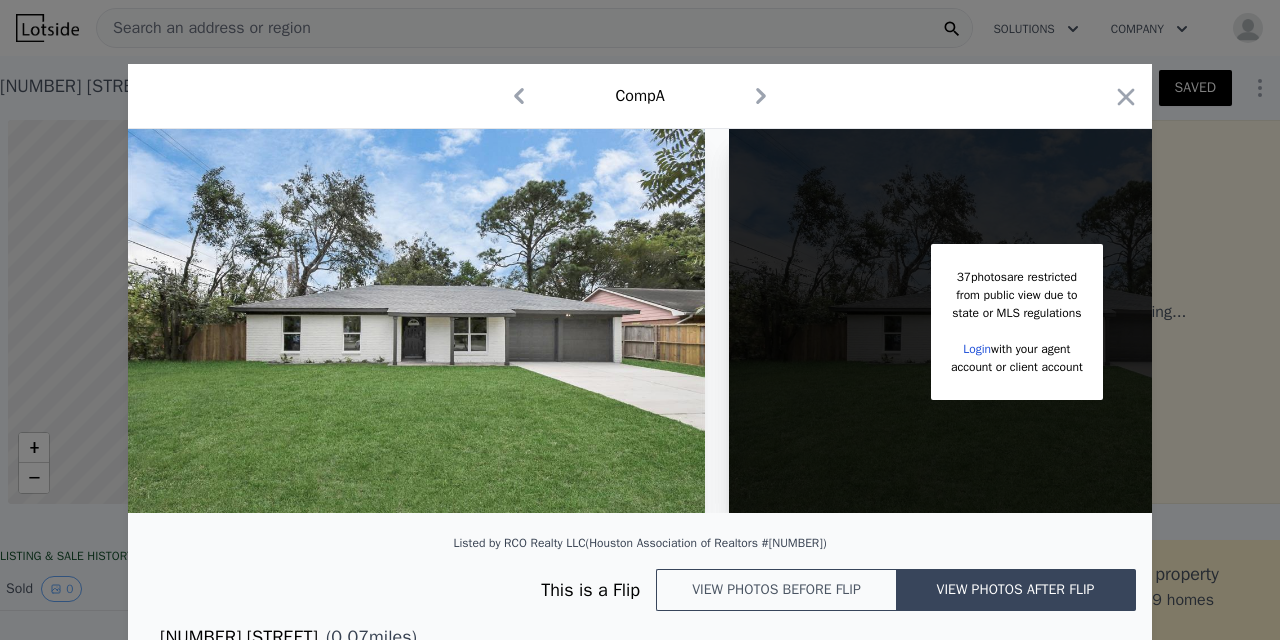 scroll, scrollTop: 0, scrollLeft: 8, axis: horizontal 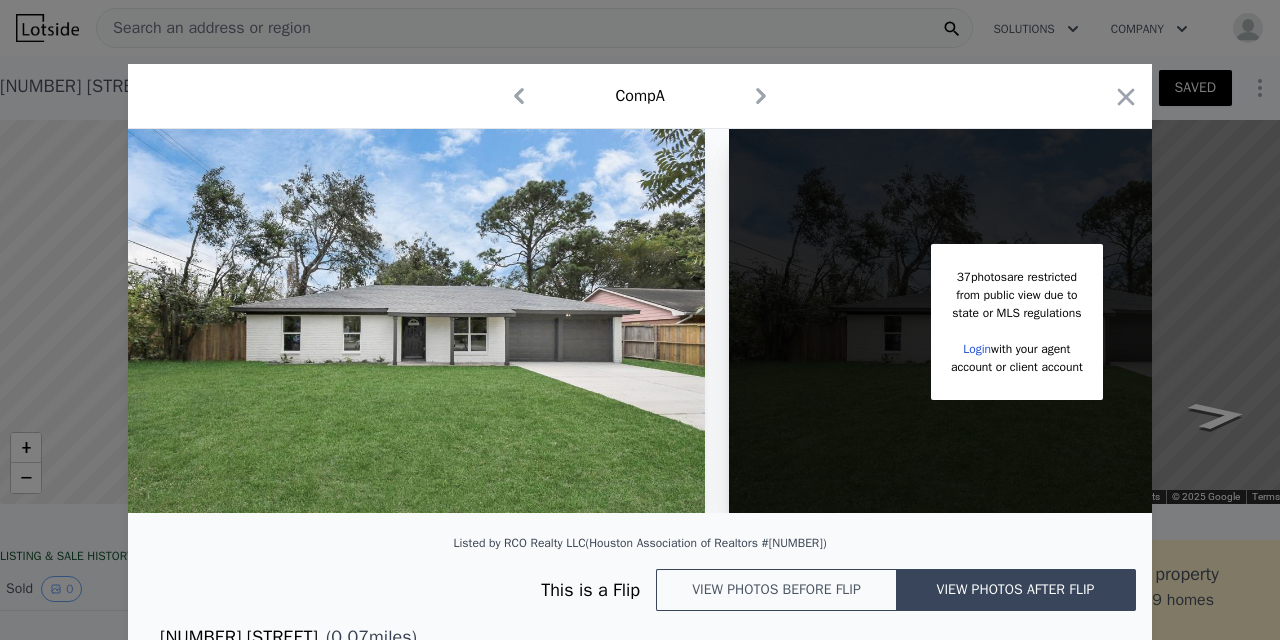 click on "Login" at bounding box center (977, 349) 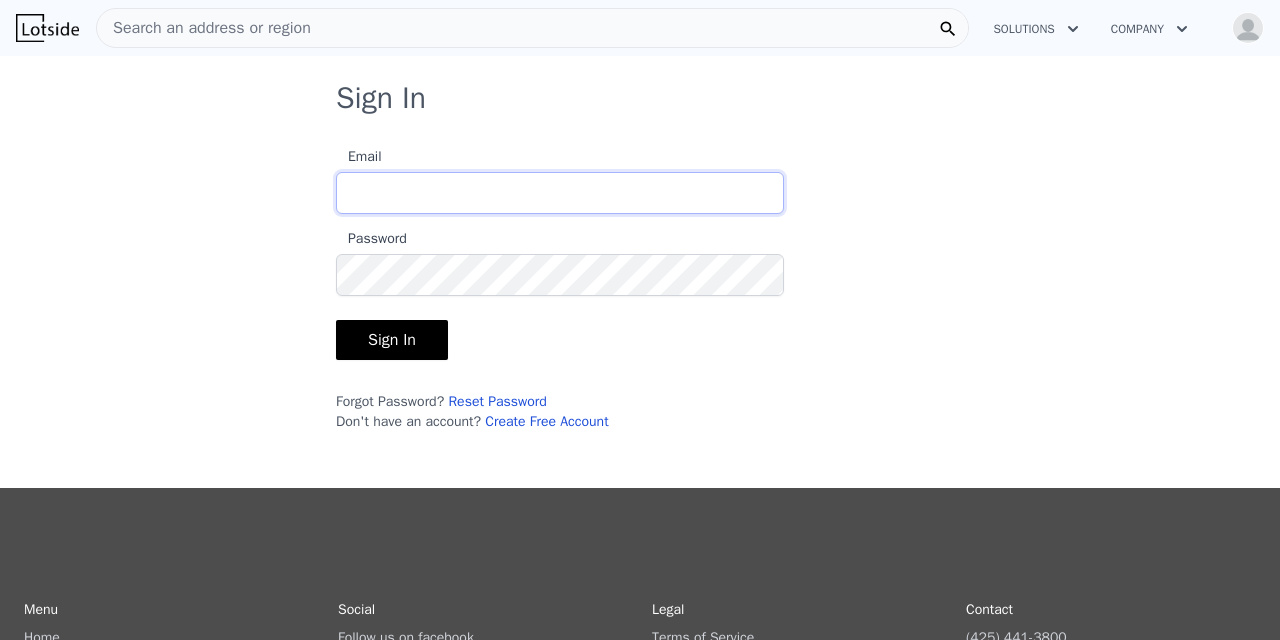 type on "[EMAIL]" 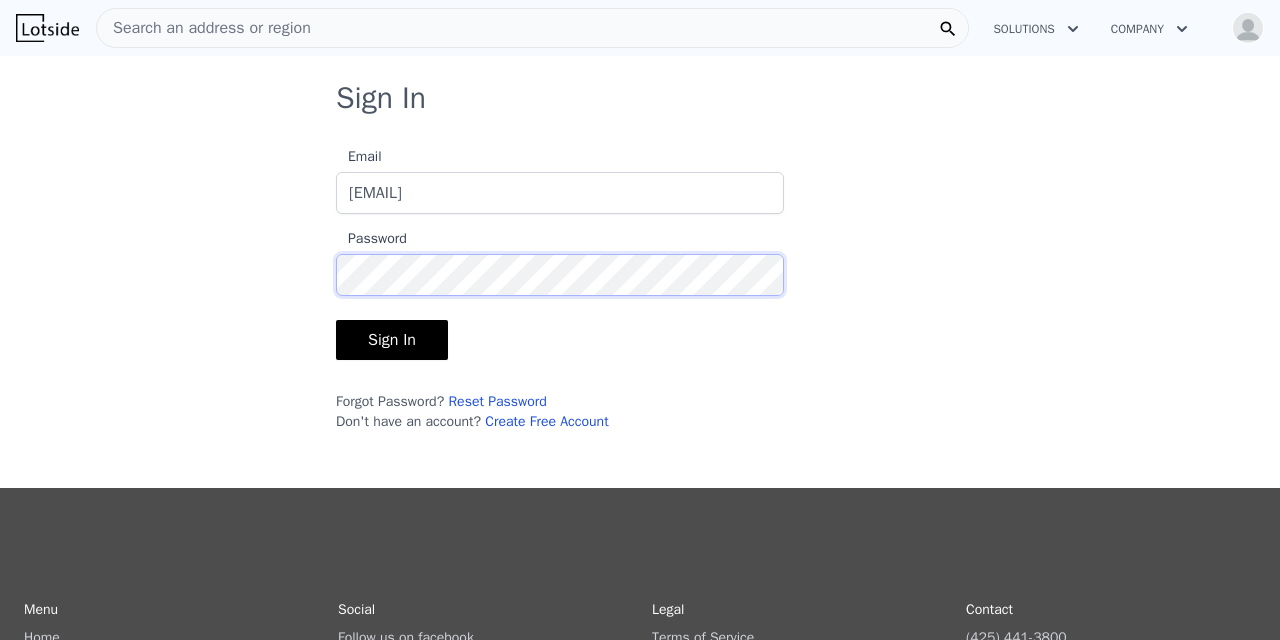 click on "Sign In" at bounding box center (392, 340) 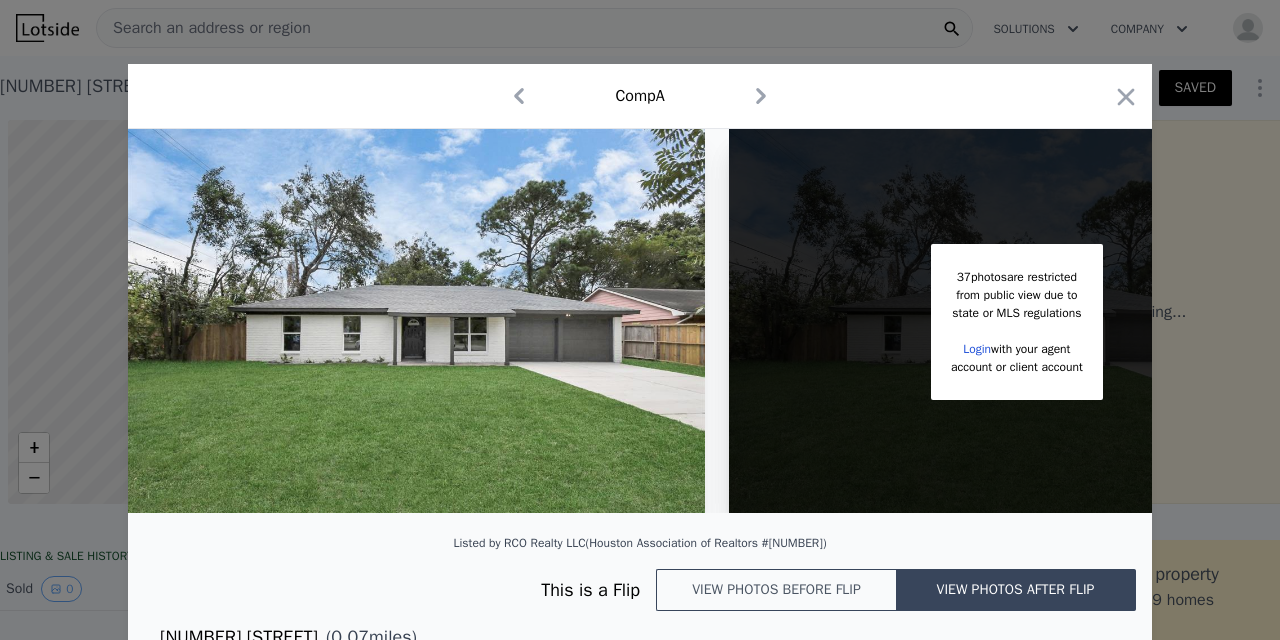 scroll, scrollTop: 0, scrollLeft: 8, axis: horizontal 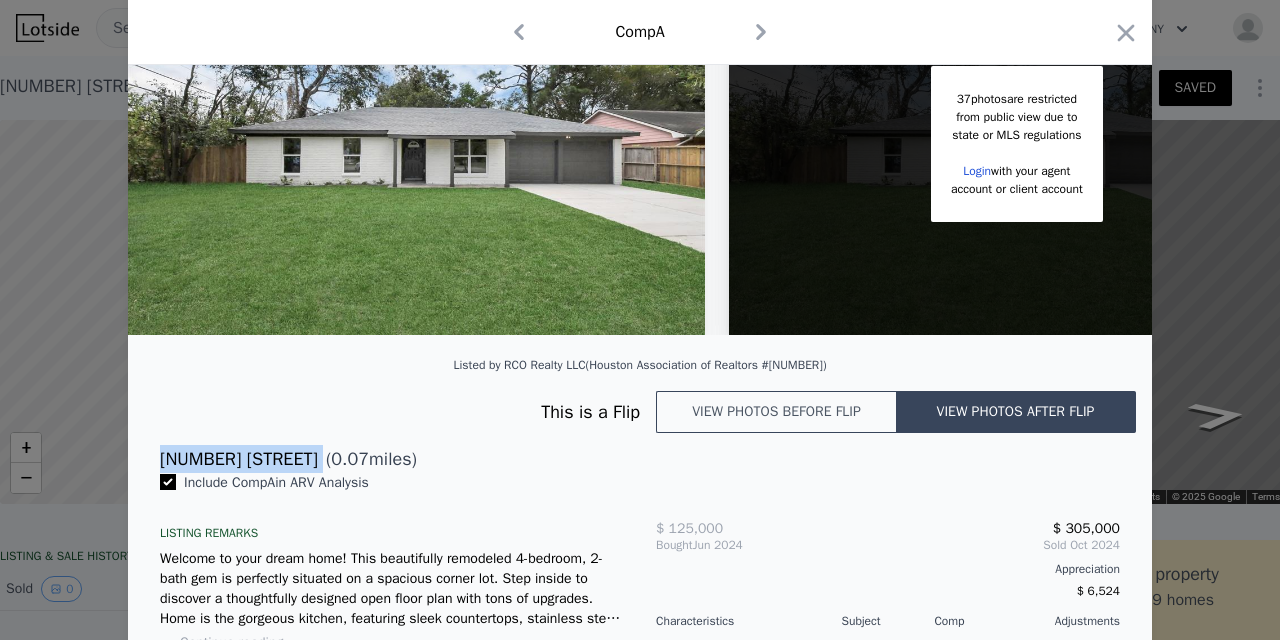drag, startPoint x: 160, startPoint y: 453, endPoint x: 327, endPoint y: 459, distance: 167.10774 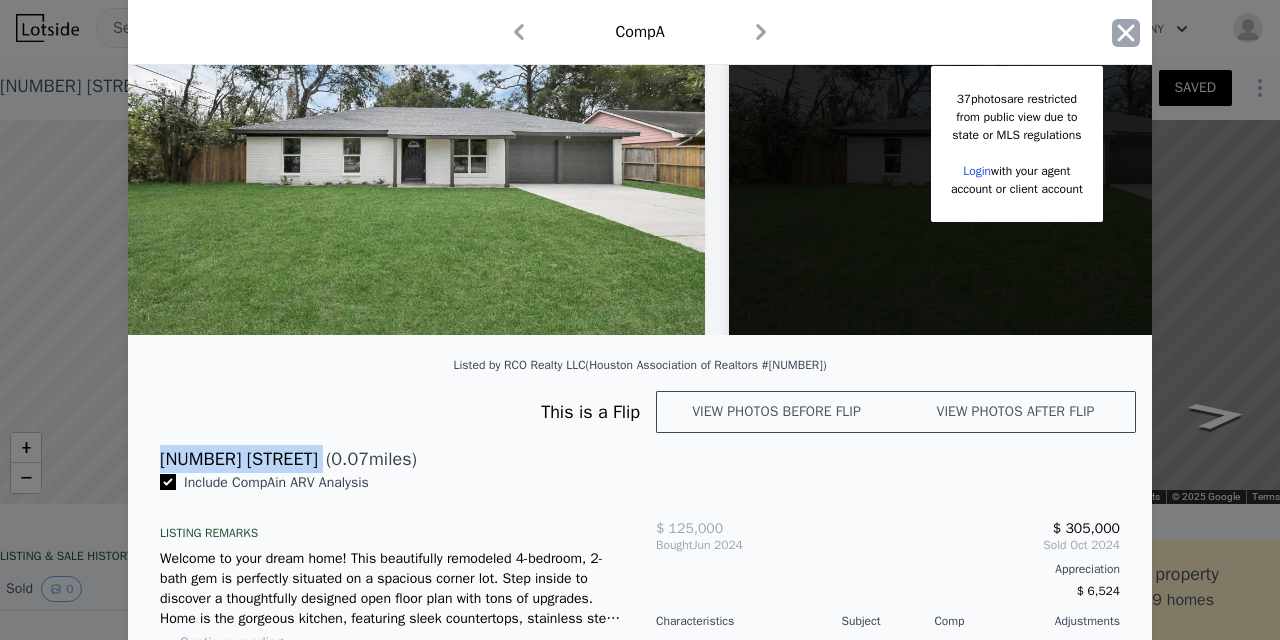 click 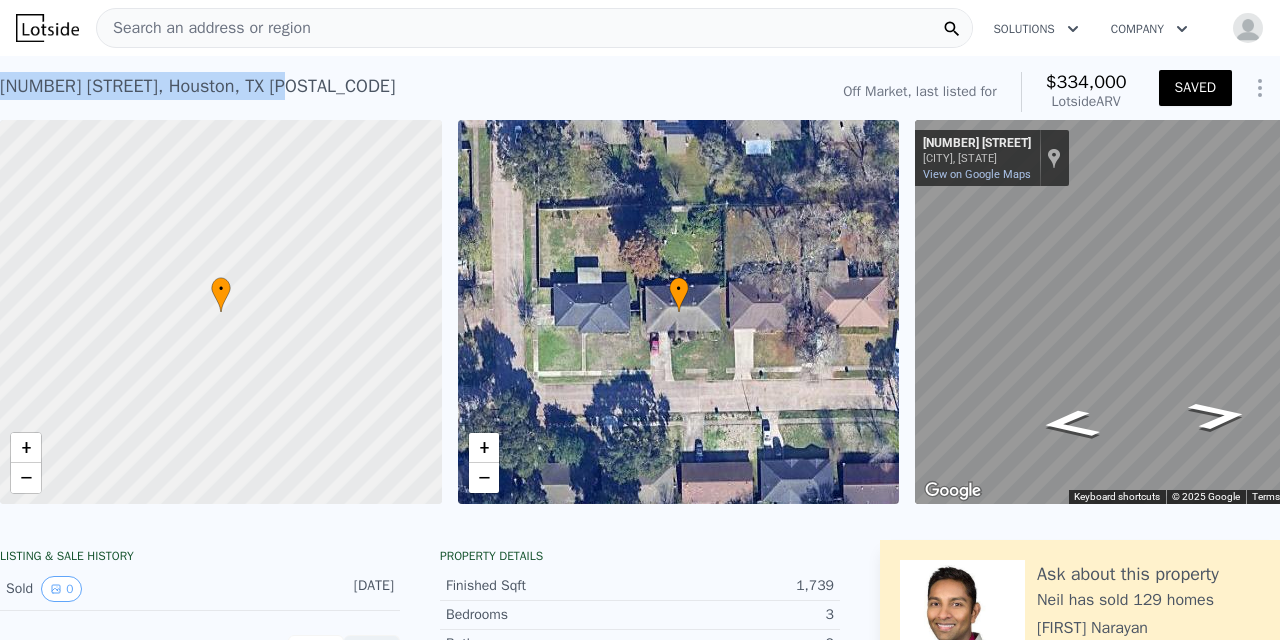 drag, startPoint x: 3, startPoint y: 85, endPoint x: 308, endPoint y: 79, distance: 305.05902 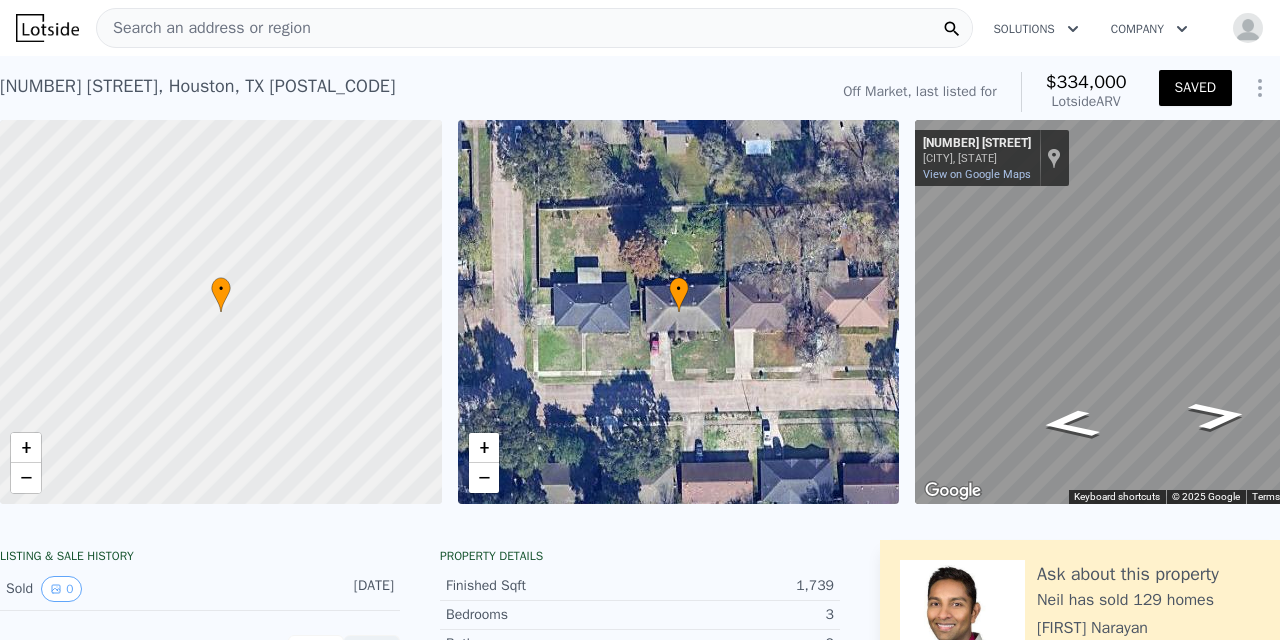 click on "5922 Fontenelle Dr ,   Houston ,   TX   77035 No sales on record (~ARV  $334k )" at bounding box center [409, 92] 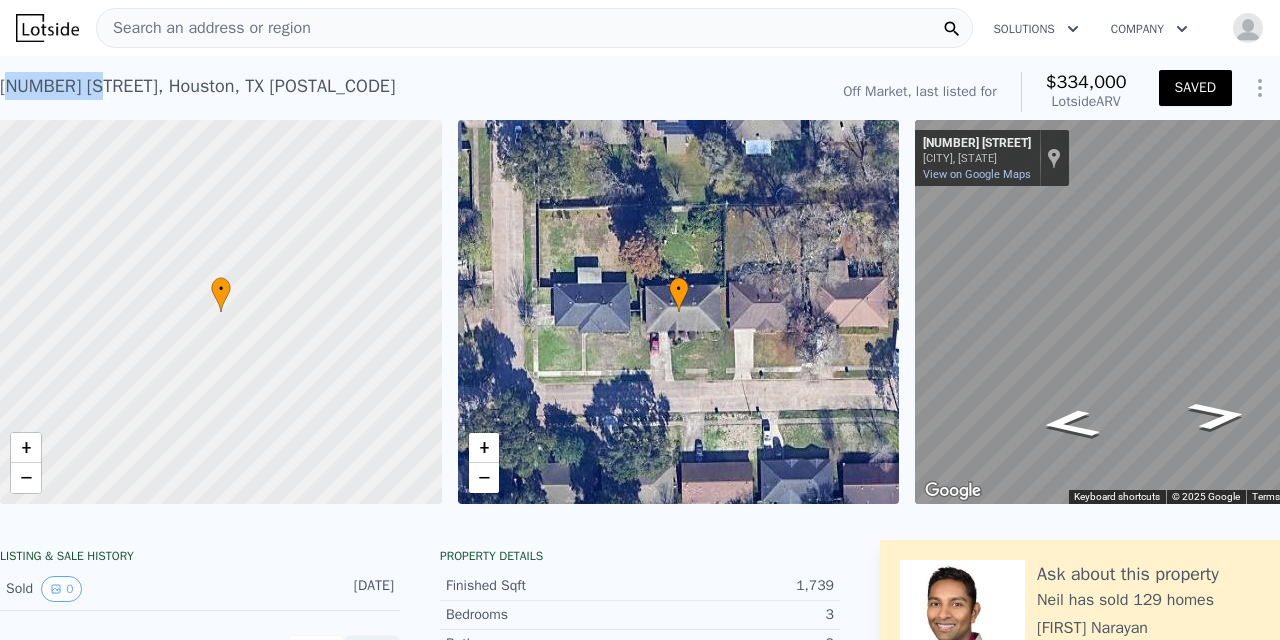 drag, startPoint x: 6, startPoint y: 79, endPoint x: 108, endPoint y: 80, distance: 102.0049 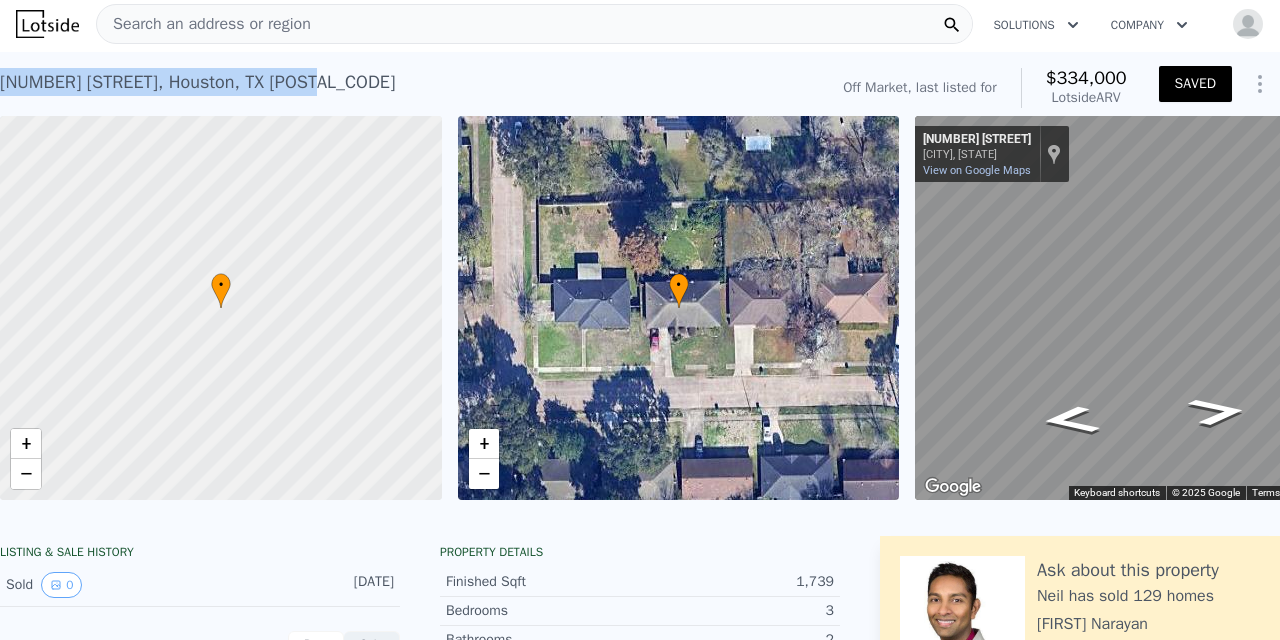 drag, startPoint x: 4, startPoint y: 81, endPoint x: 328, endPoint y: 78, distance: 324.0139 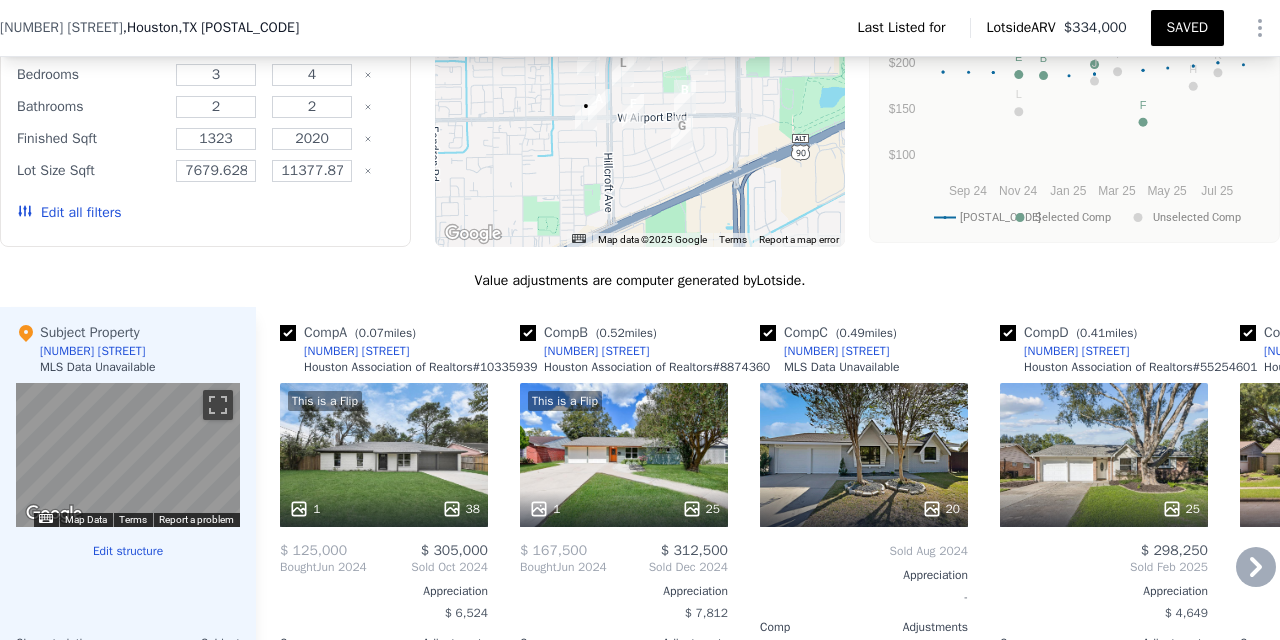 scroll, scrollTop: 1404, scrollLeft: 0, axis: vertical 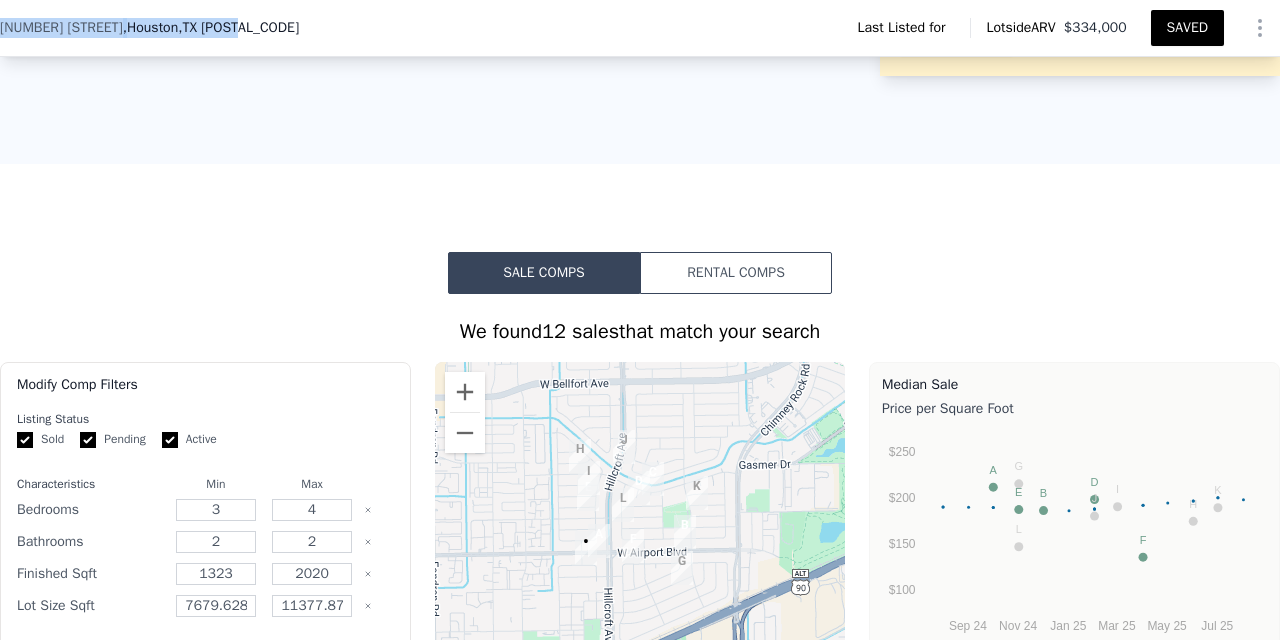 drag, startPoint x: 271, startPoint y: 30, endPoint x: 0, endPoint y: 26, distance: 271.0295 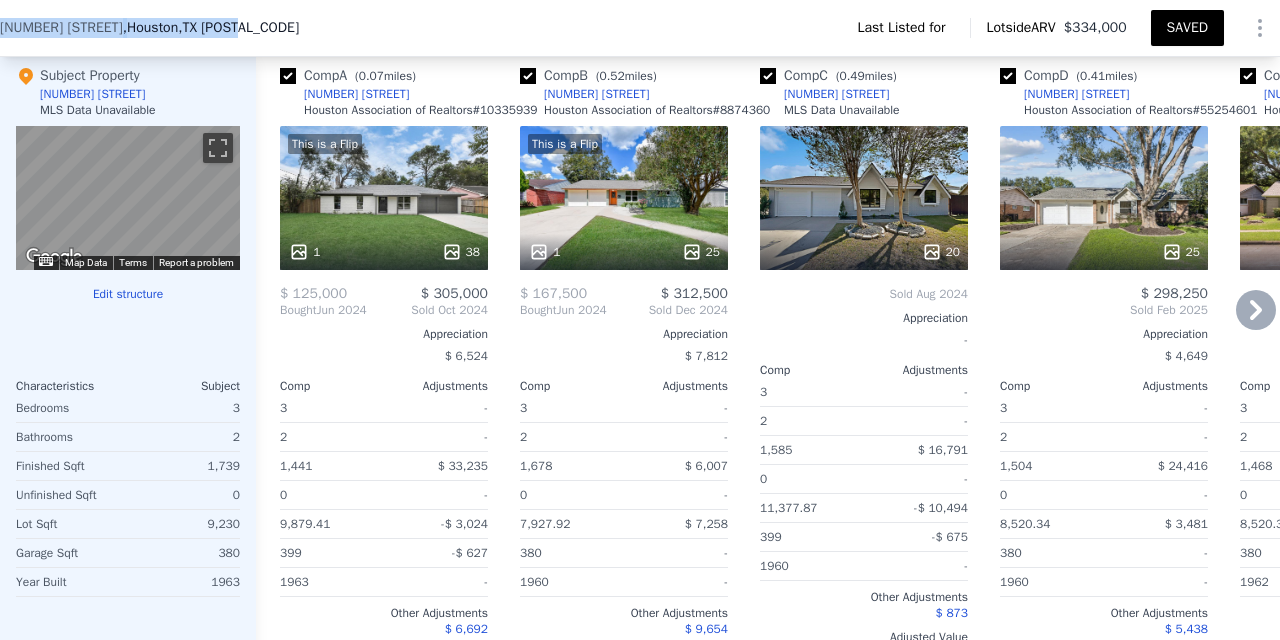 scroll, scrollTop: 1661, scrollLeft: 0, axis: vertical 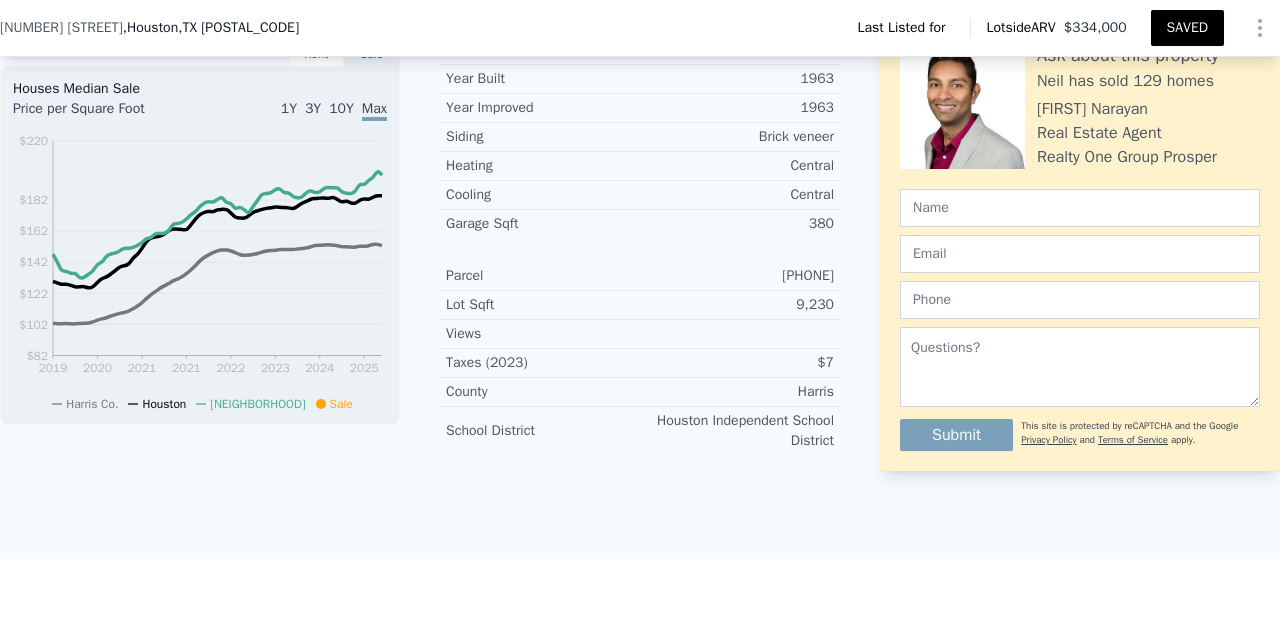 click on "1Y 3Y 10Y Max" at bounding box center (293, 115) 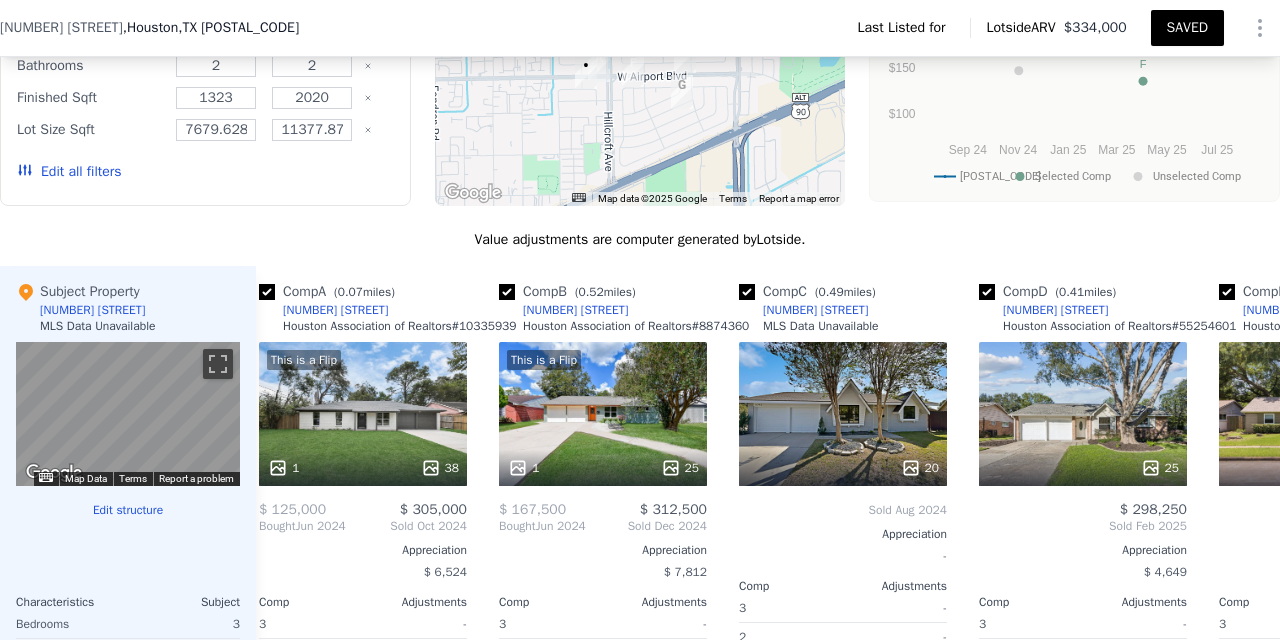 scroll, scrollTop: 1464, scrollLeft: 0, axis: vertical 